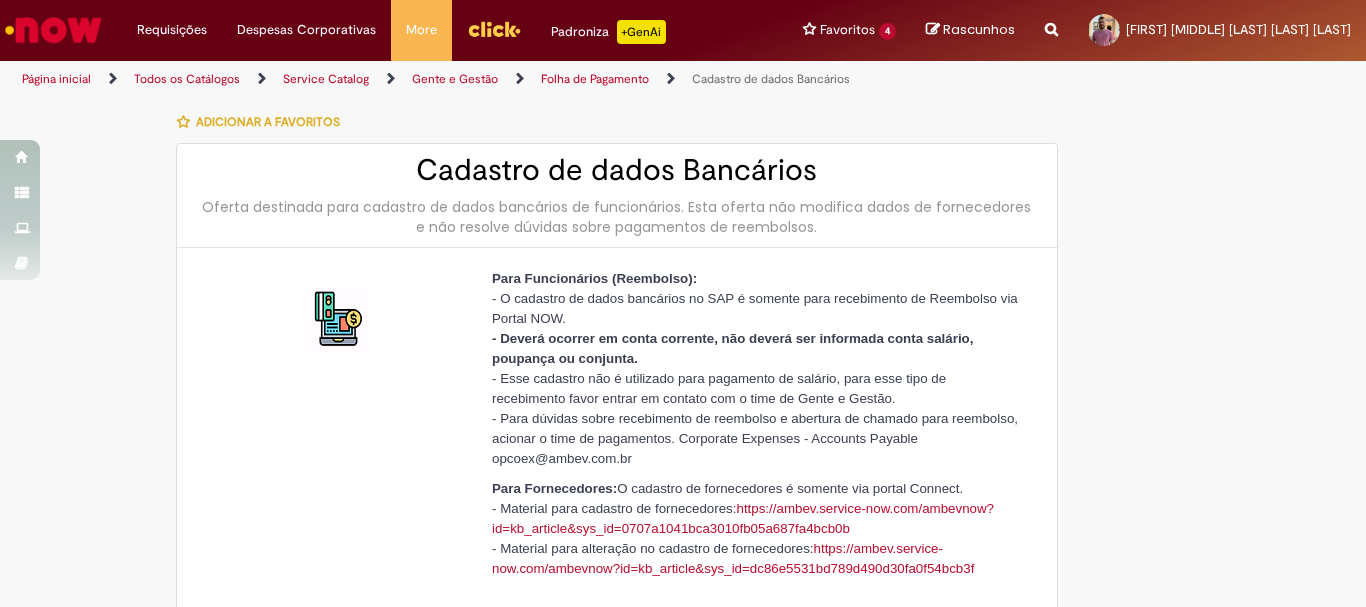 scroll, scrollTop: 0, scrollLeft: 0, axis: both 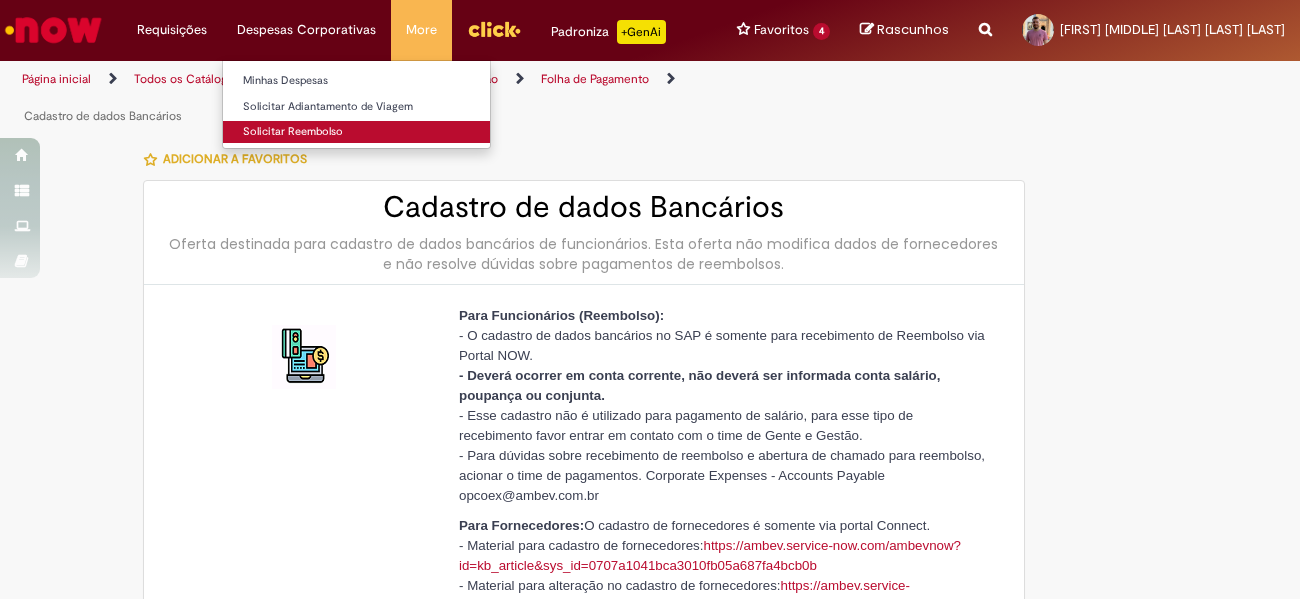 click on "Solicitar Reembolso" at bounding box center (356, 132) 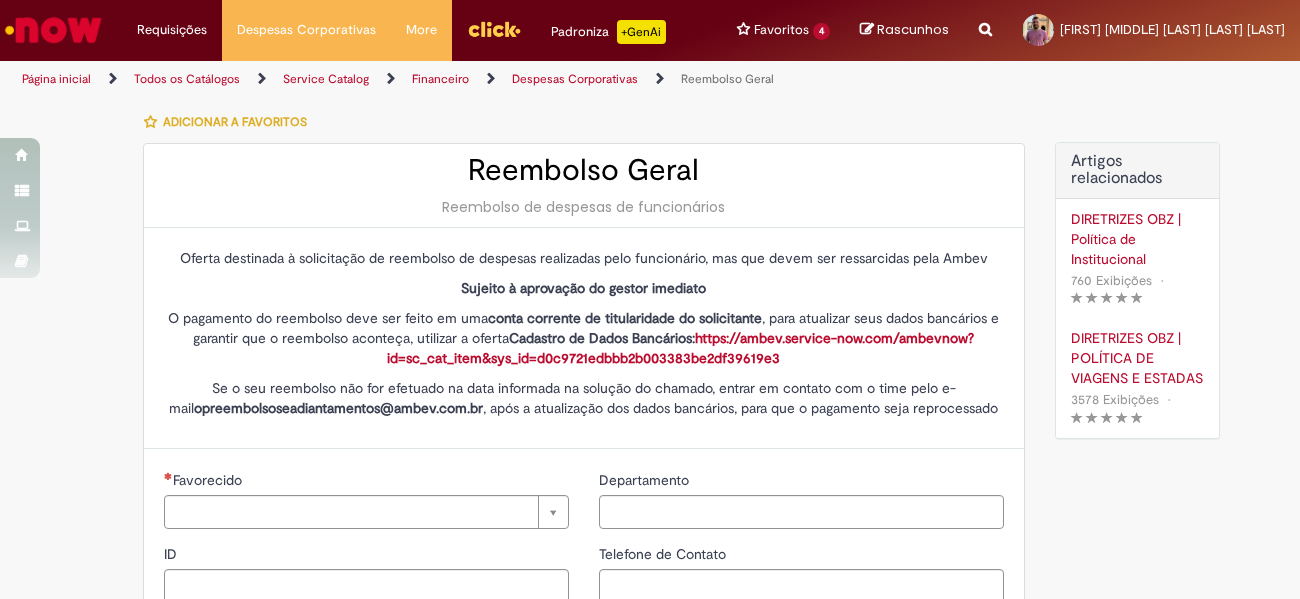 type on "********" 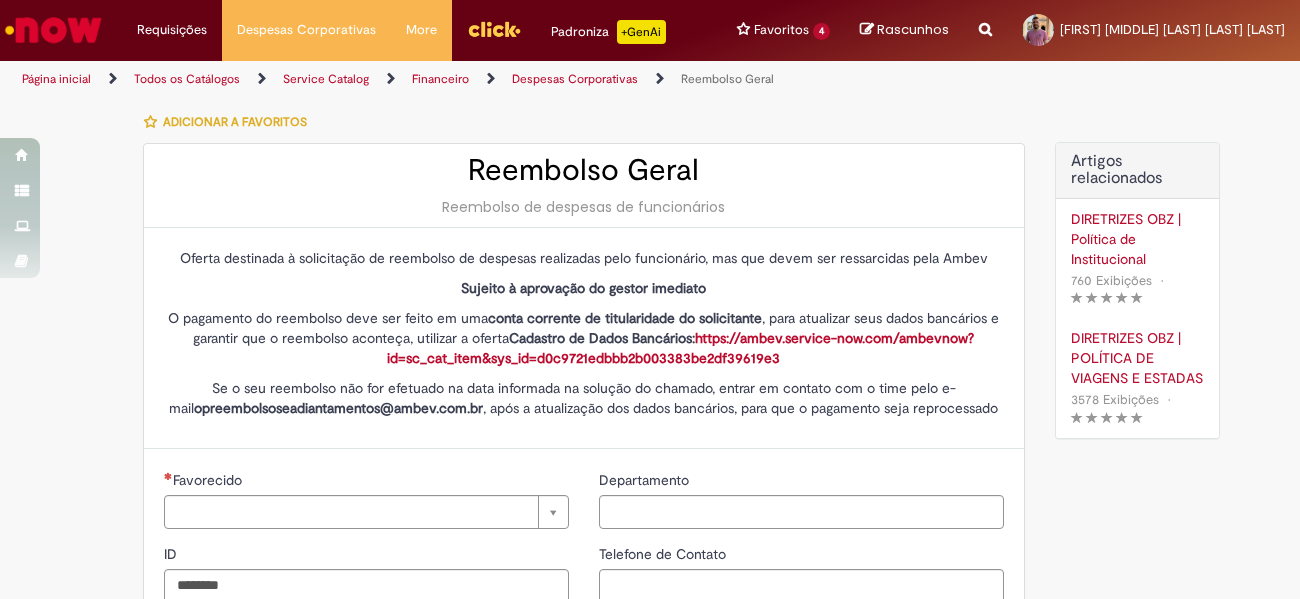 type on "**********" 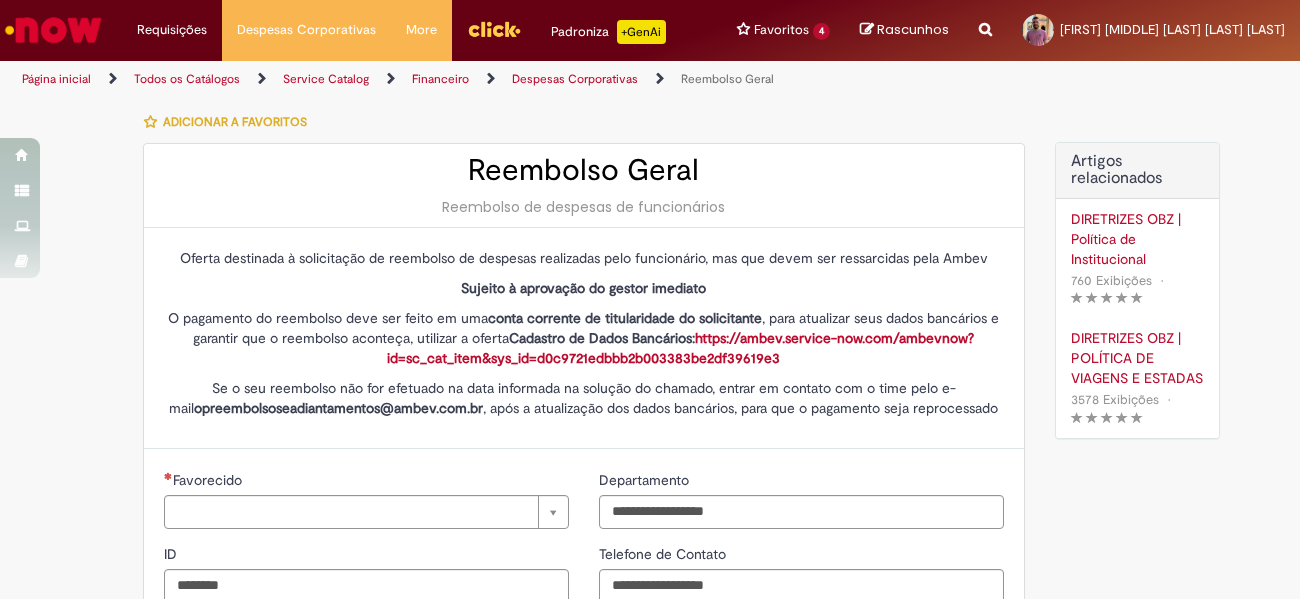 type on "**********" 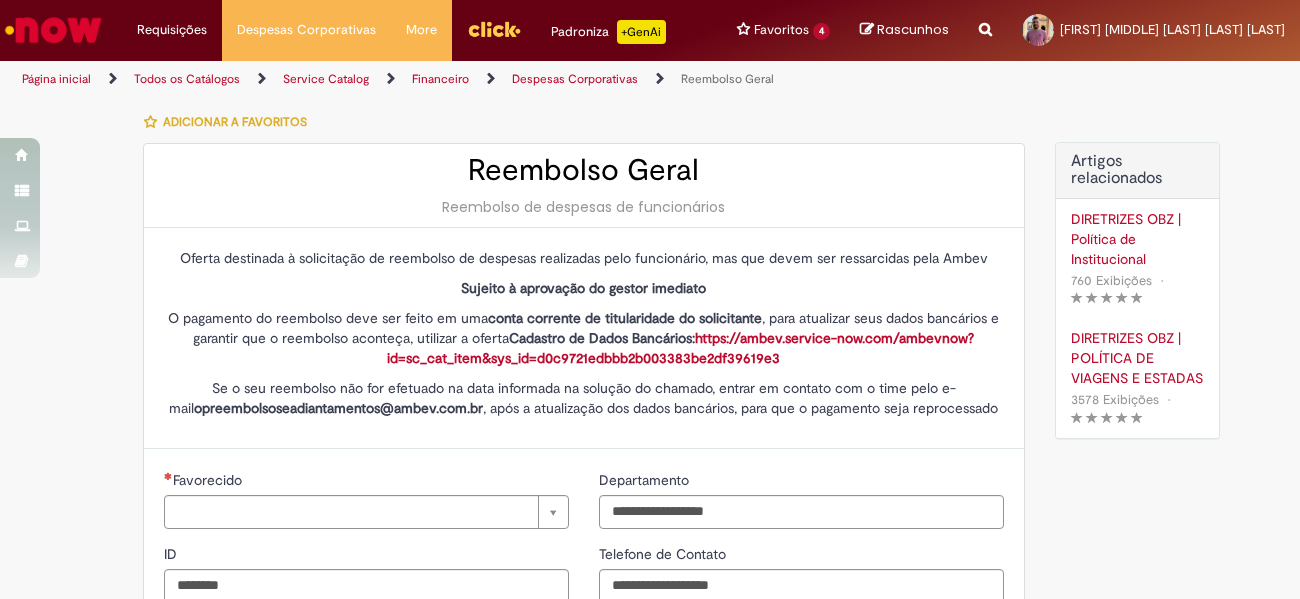 type on "**********" 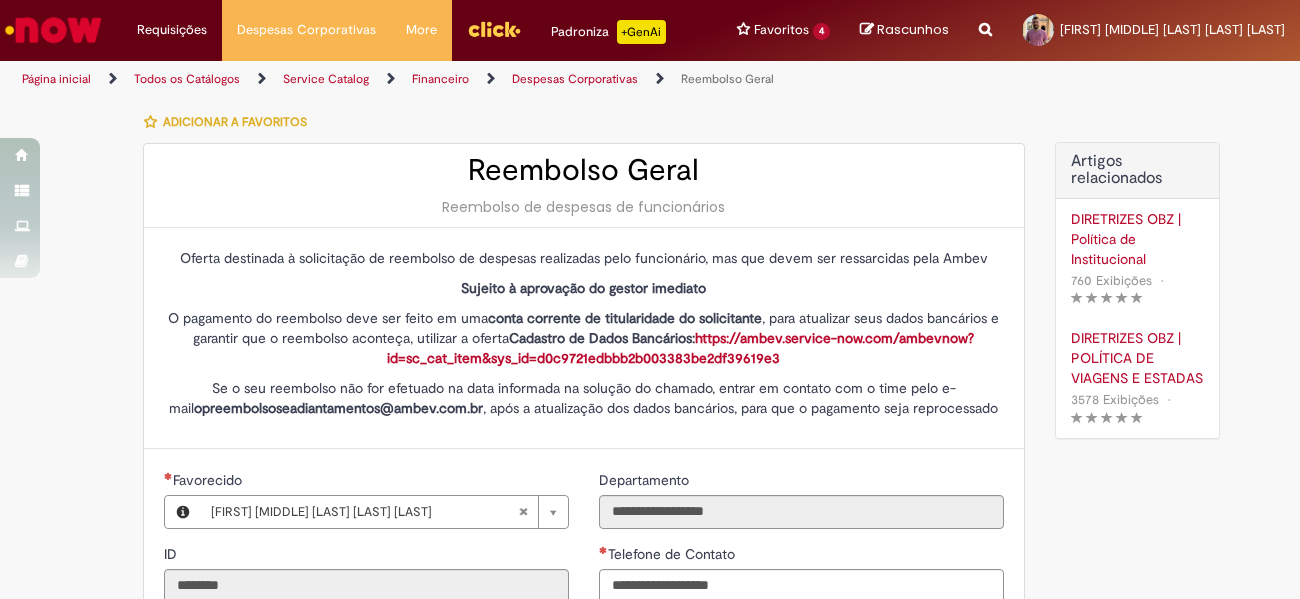 type on "**********" 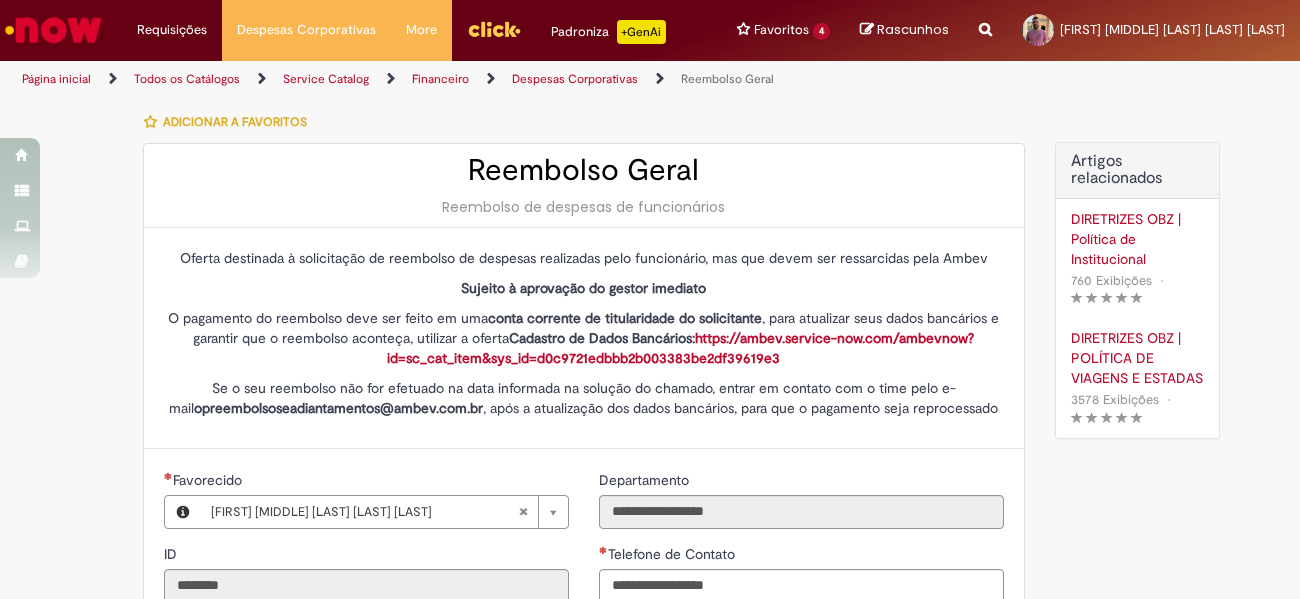 type on "**********" 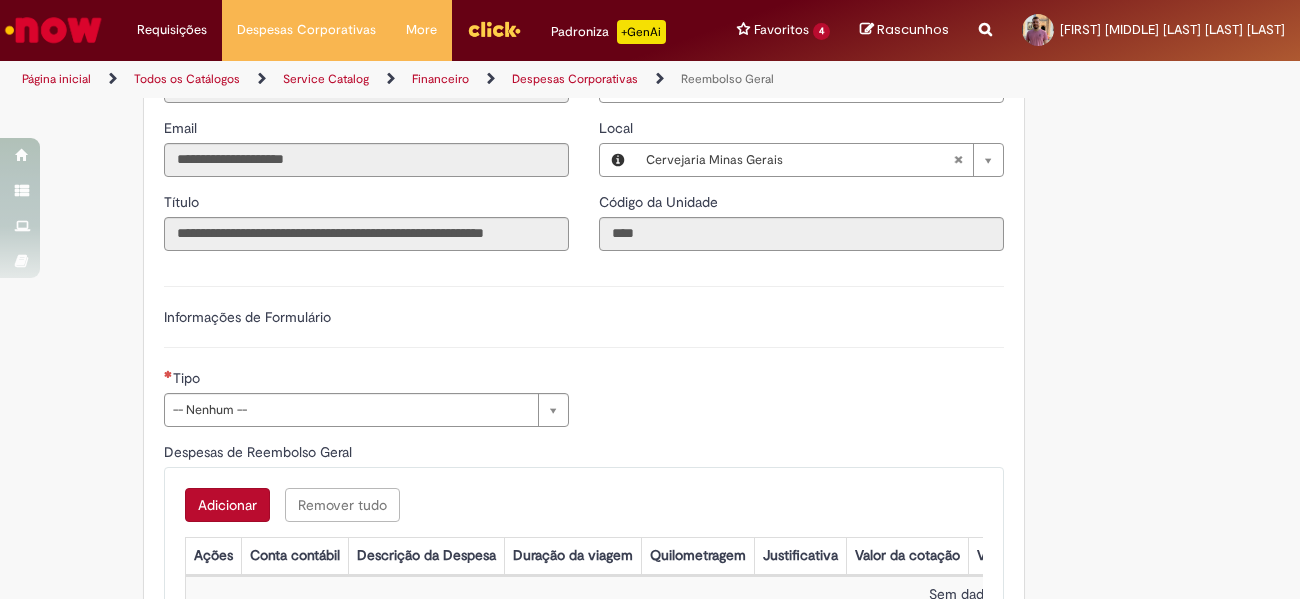 scroll, scrollTop: 700, scrollLeft: 0, axis: vertical 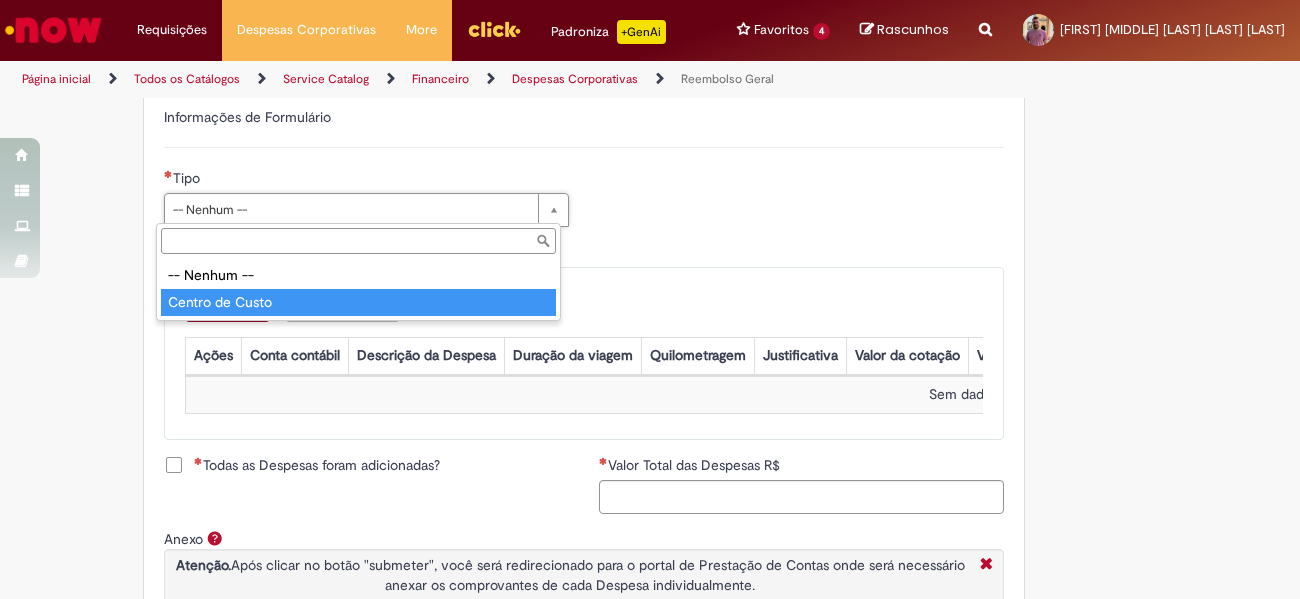 type on "**********" 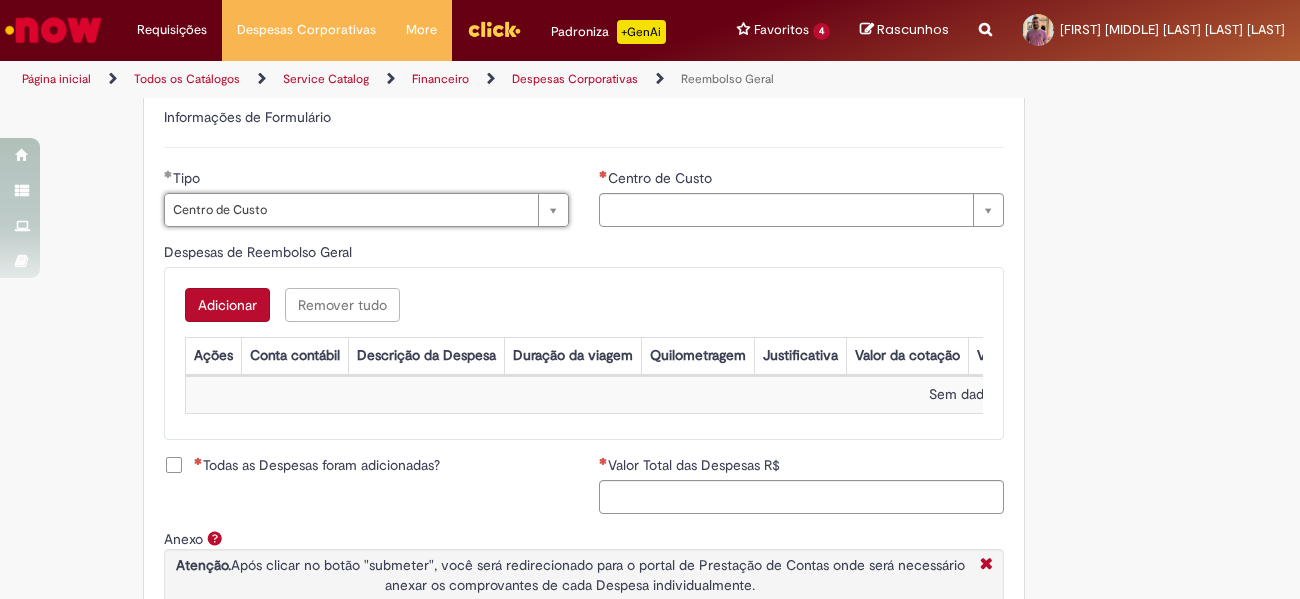 type on "**********" 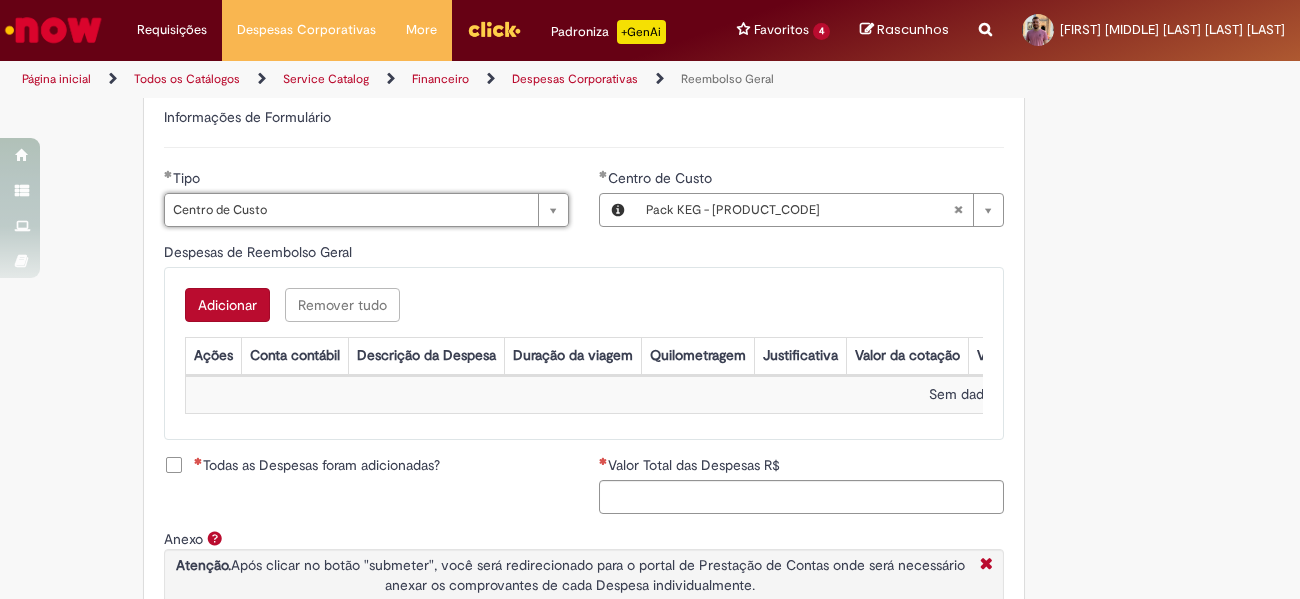 type 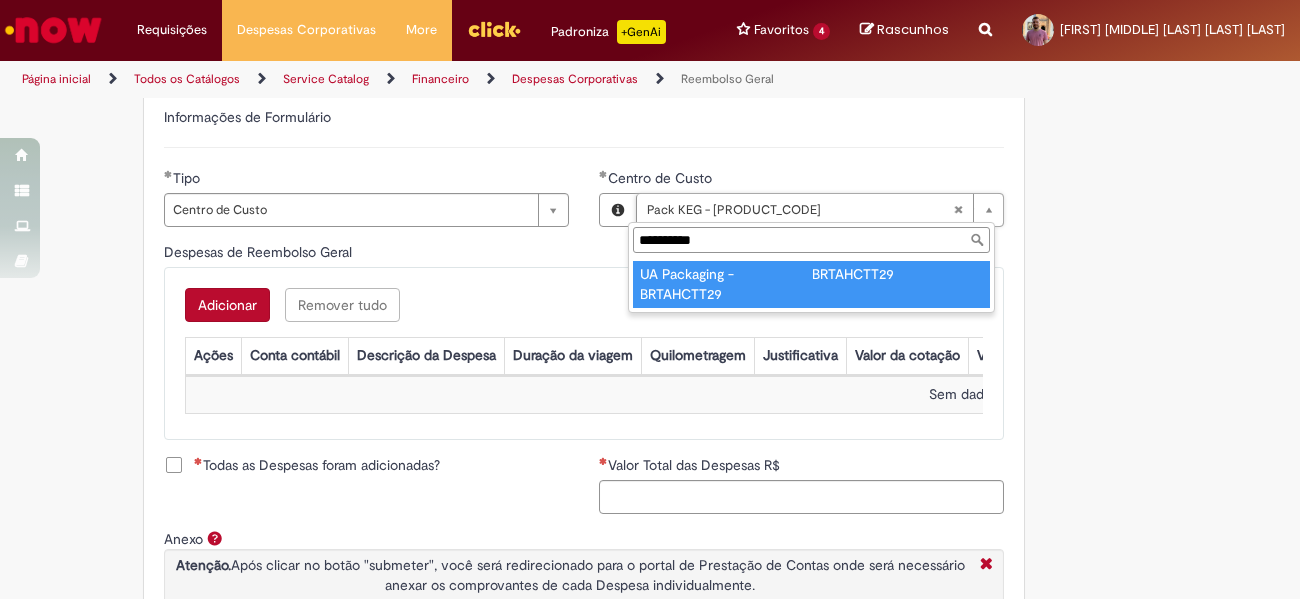 type on "**********" 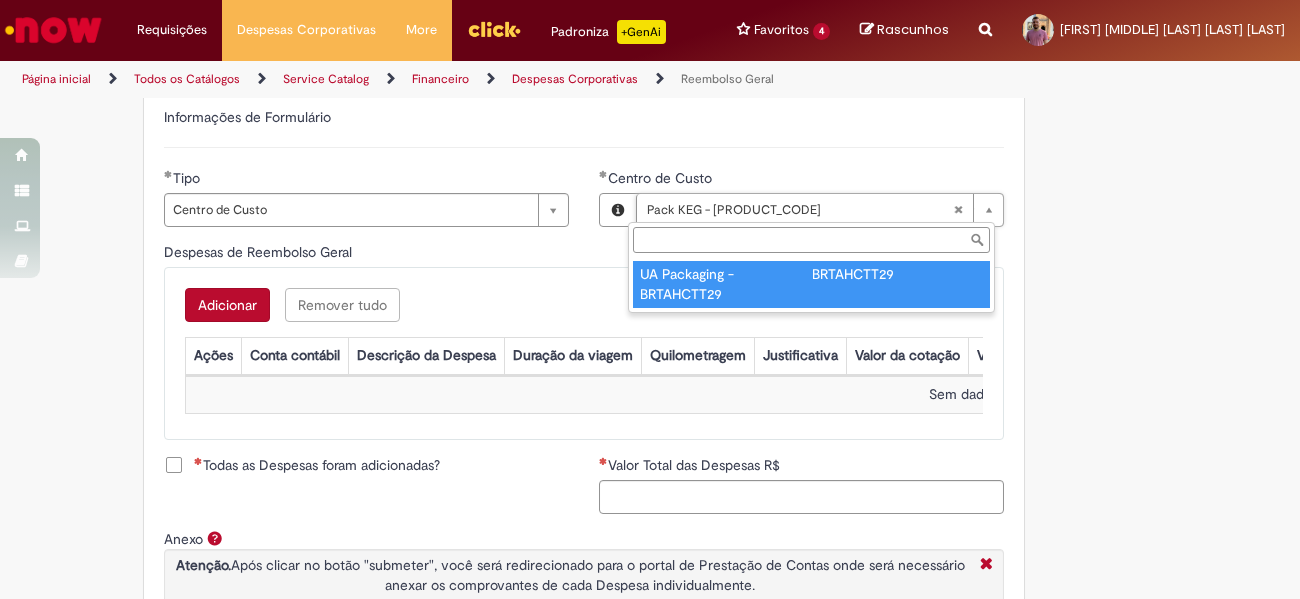 scroll, scrollTop: 0, scrollLeft: 155, axis: horizontal 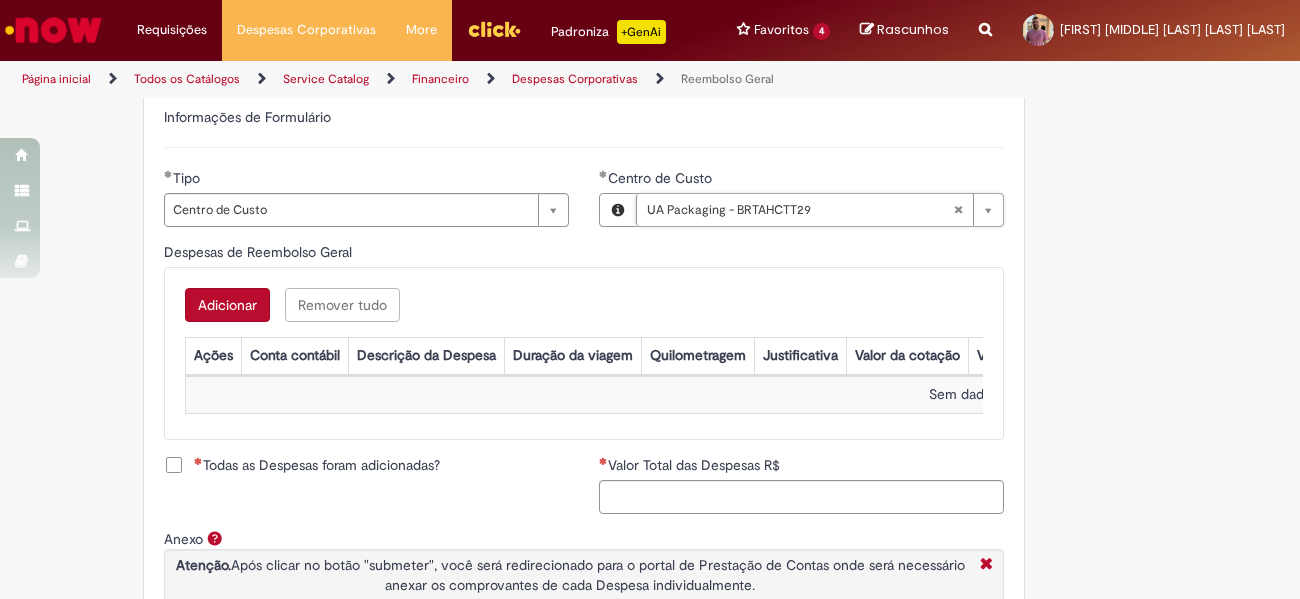 type 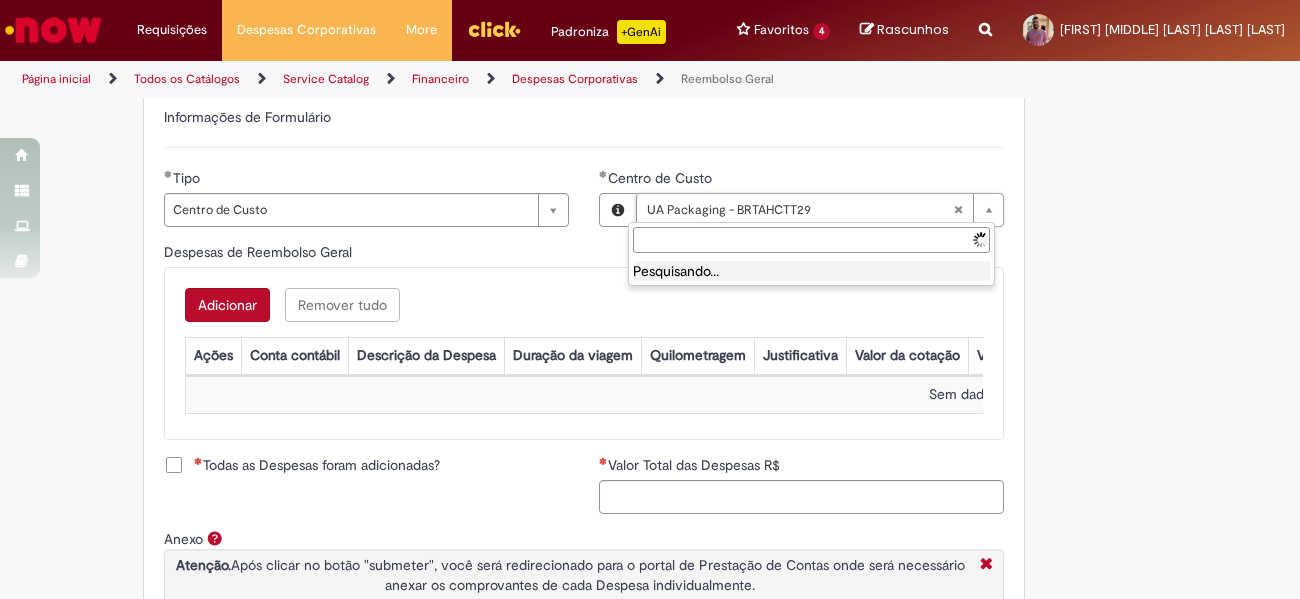 scroll, scrollTop: 0, scrollLeft: 0, axis: both 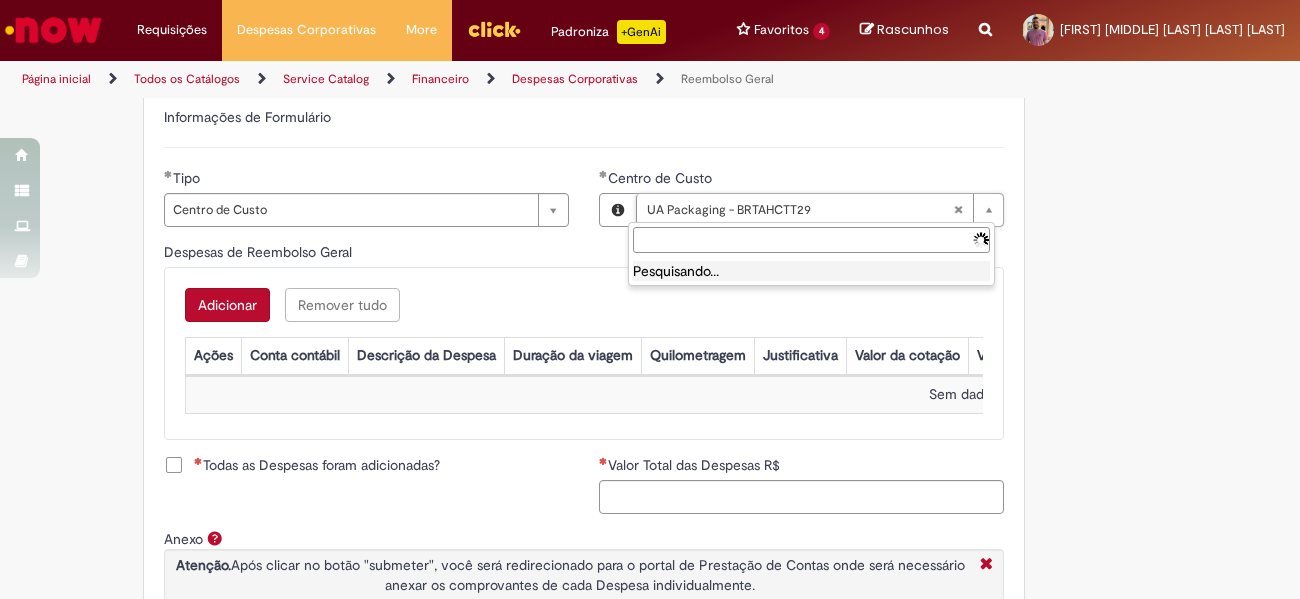 drag, startPoint x: 820, startPoint y: 214, endPoint x: 773, endPoint y: 207, distance: 47.518417 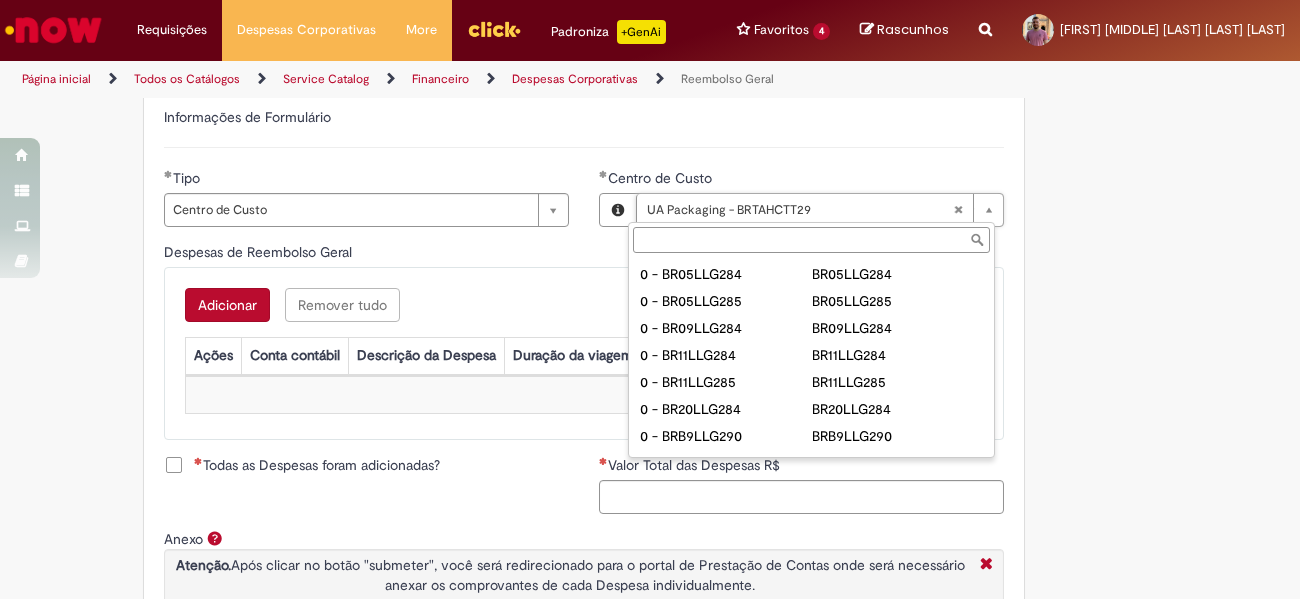 type on "**********" 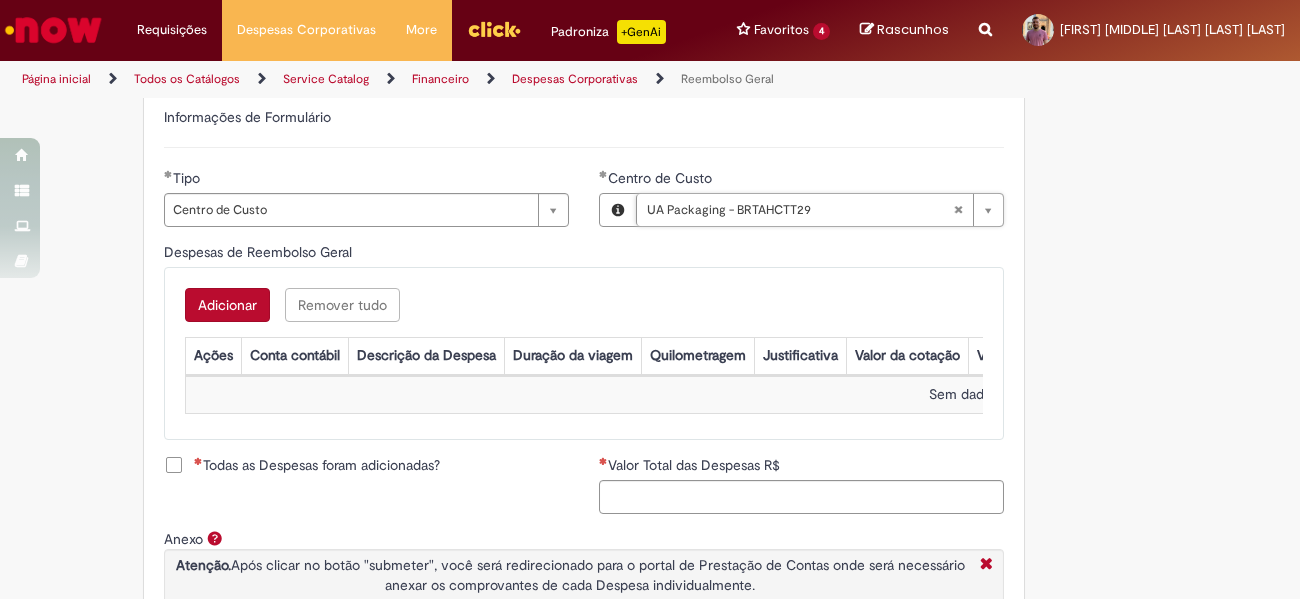 scroll, scrollTop: 0, scrollLeft: 184, axis: horizontal 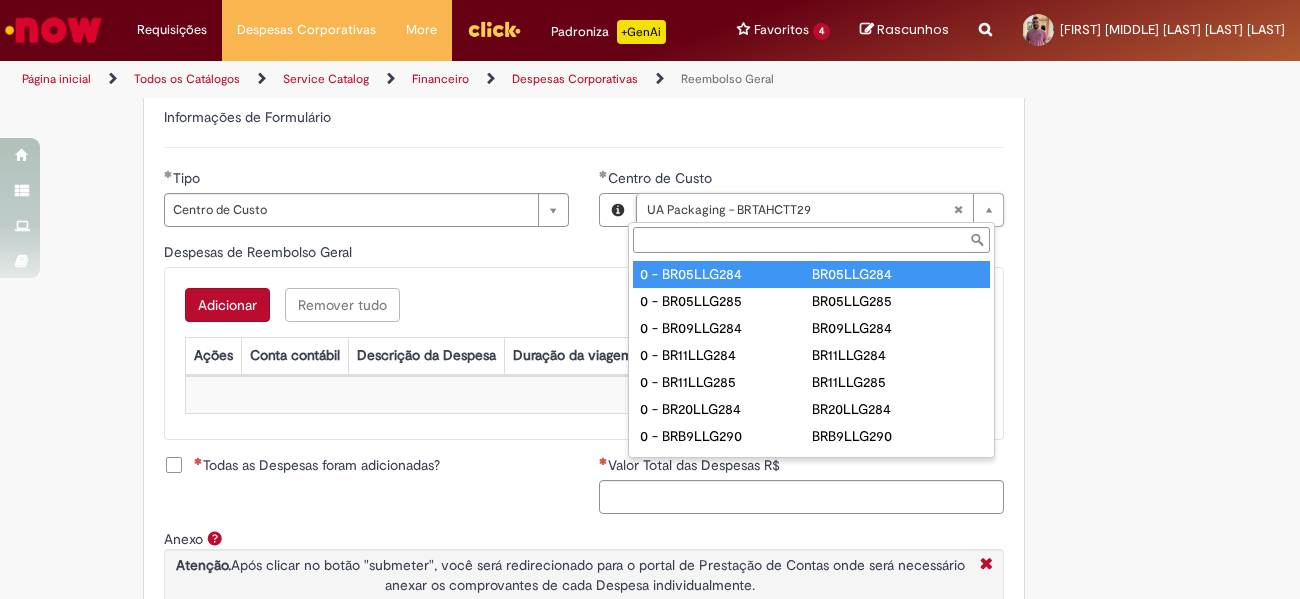 drag, startPoint x: 801, startPoint y: 200, endPoint x: 576, endPoint y: 266, distance: 234.48027 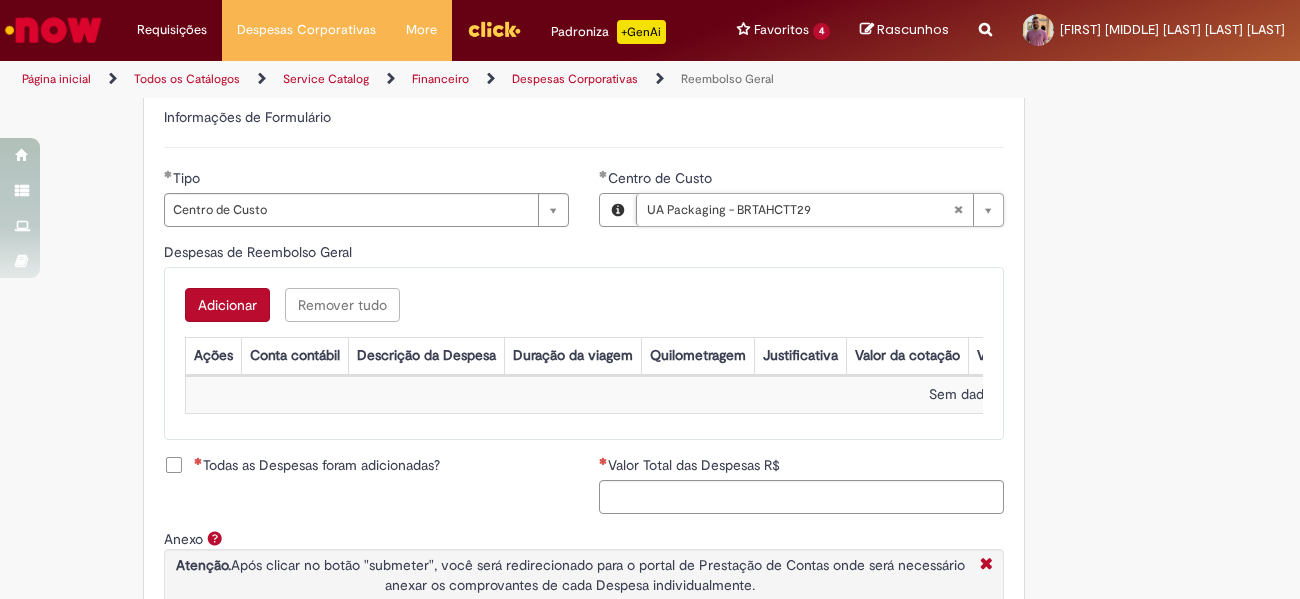 scroll, scrollTop: 0, scrollLeft: 184, axis: horizontal 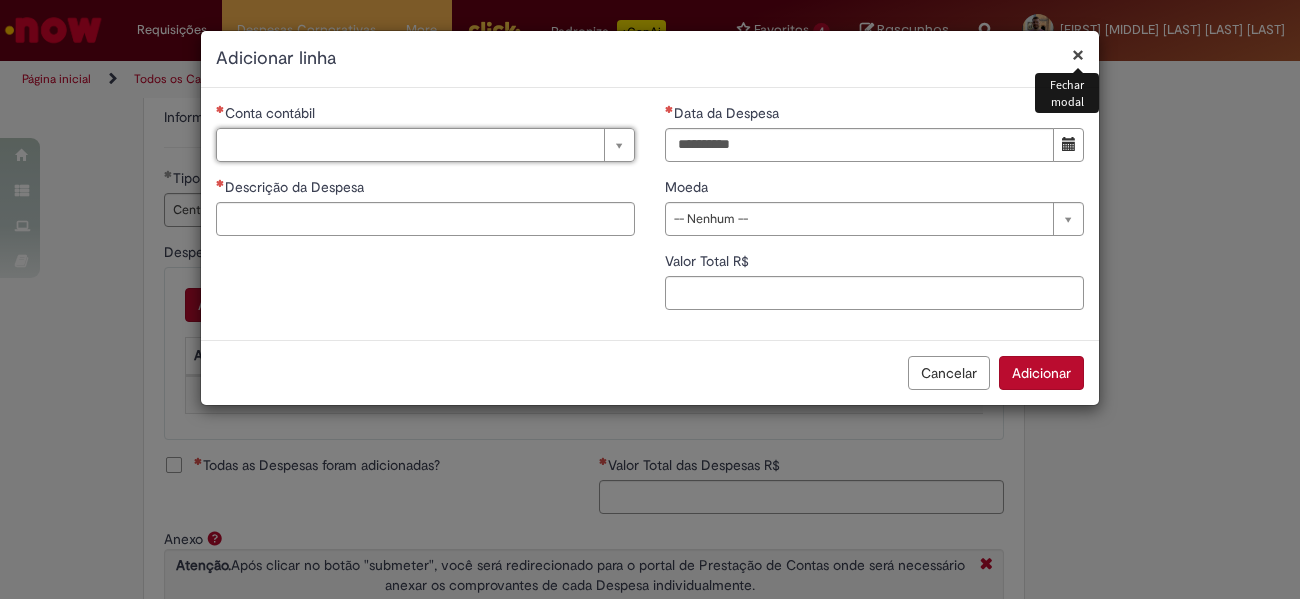 click on "×" at bounding box center [1078, 54] 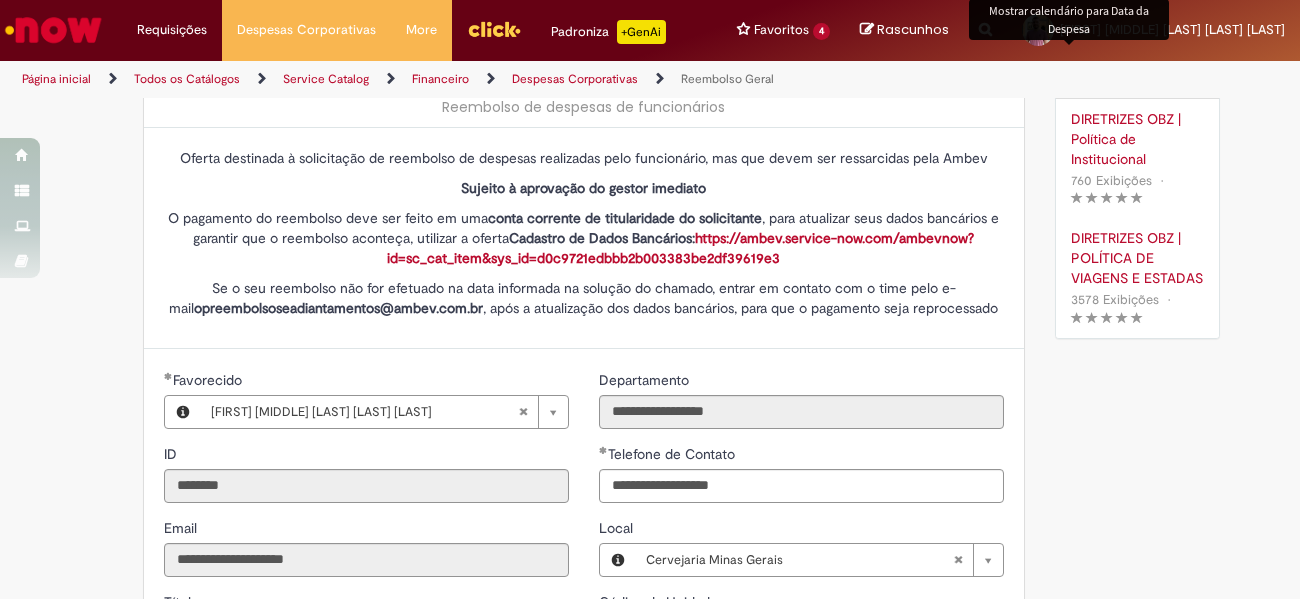 scroll, scrollTop: 200, scrollLeft: 0, axis: vertical 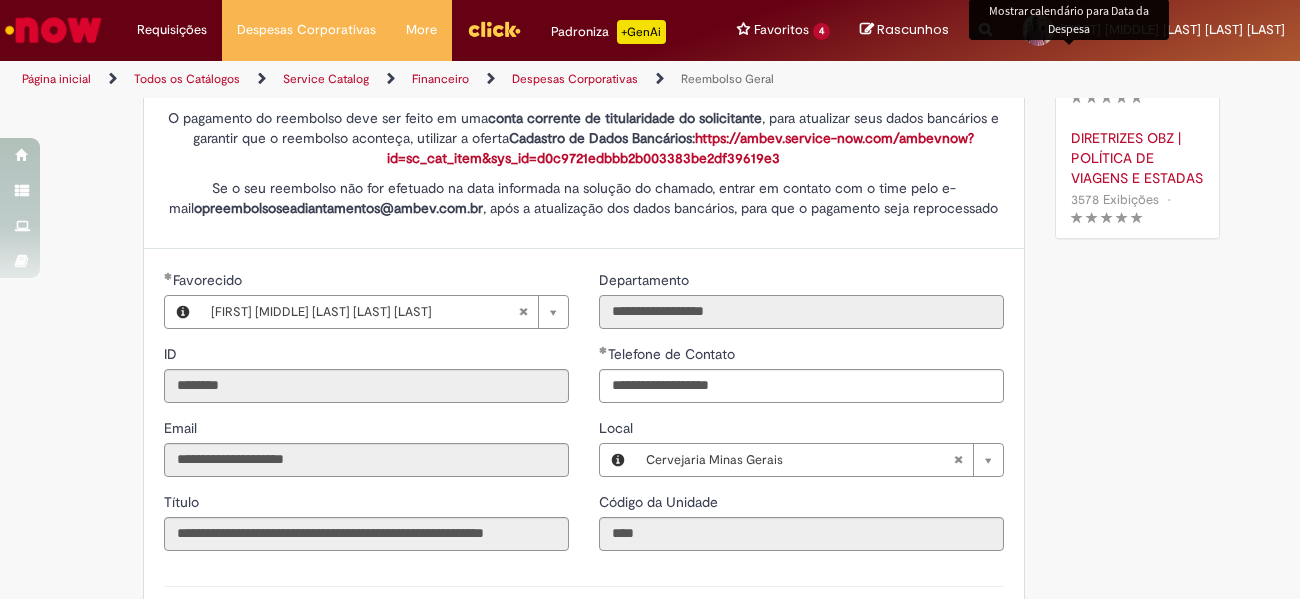 click on "**********" at bounding box center (801, 312) 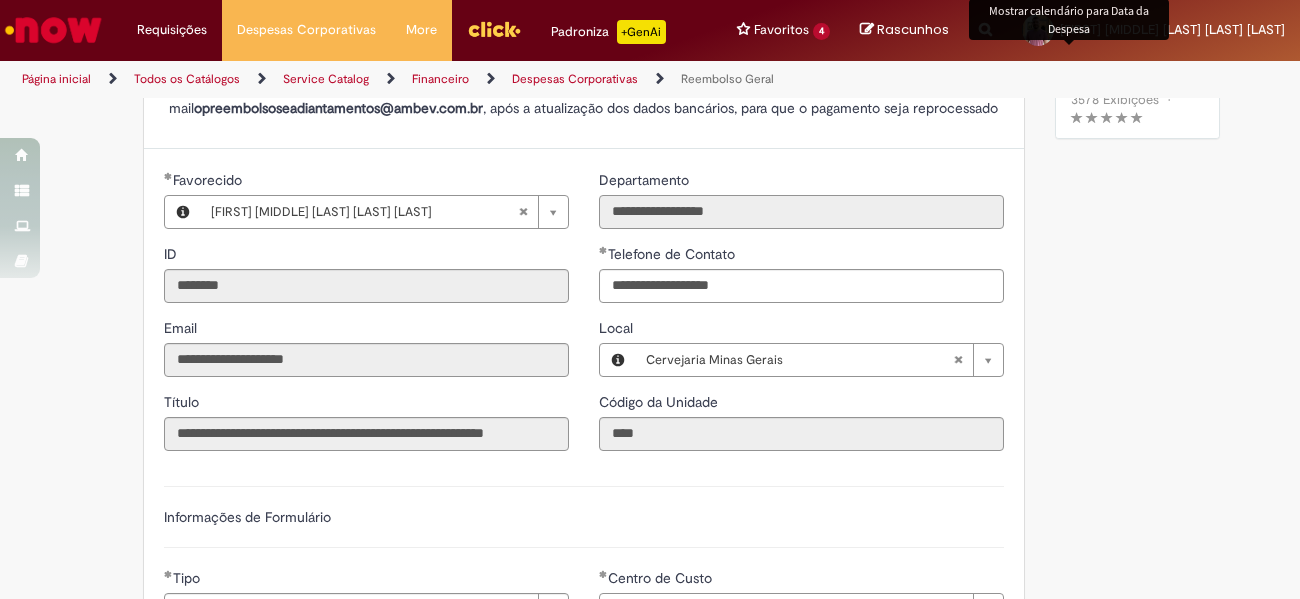 scroll, scrollTop: 400, scrollLeft: 0, axis: vertical 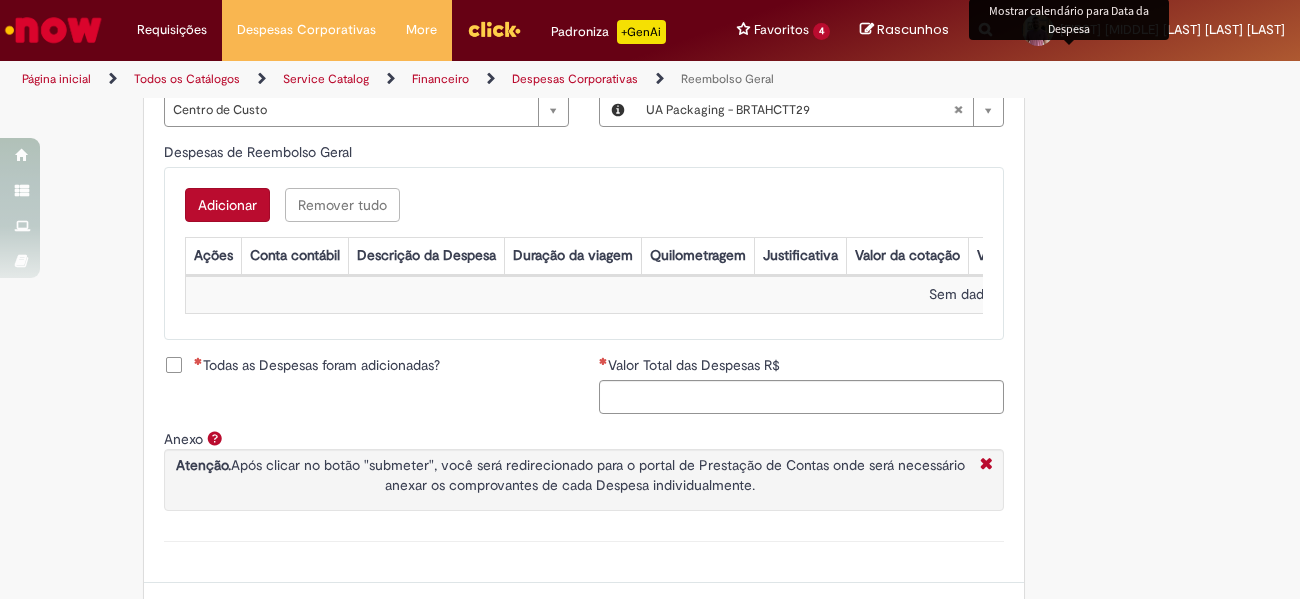 click on "Adicionar" at bounding box center (227, 205) 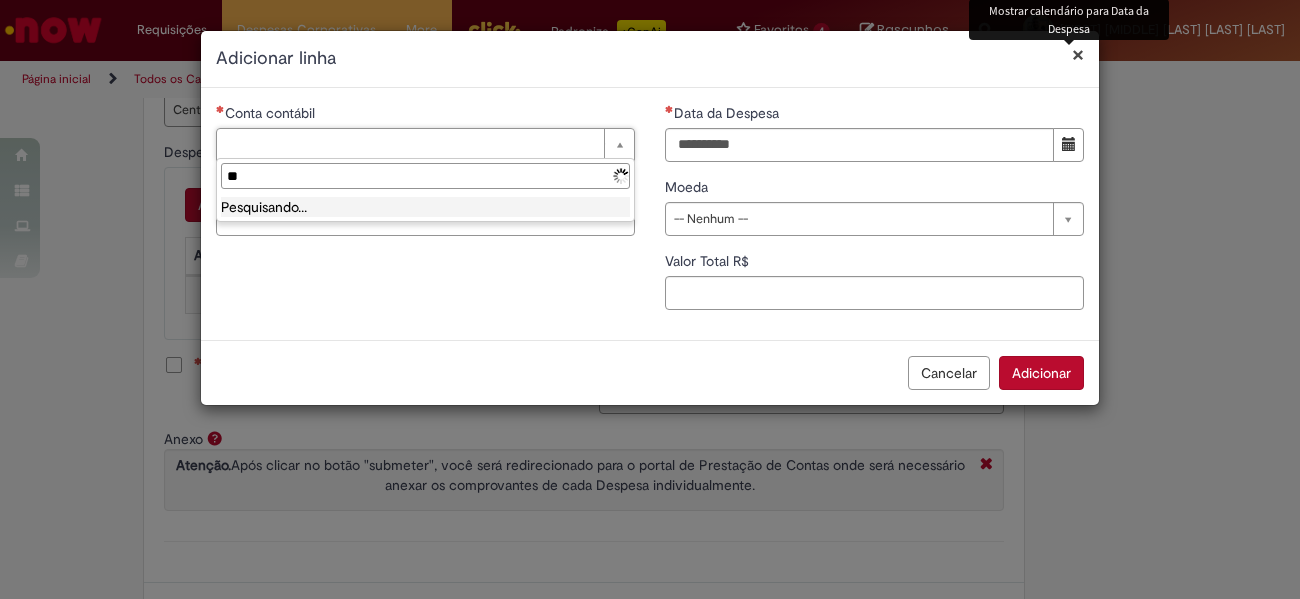 type on "*" 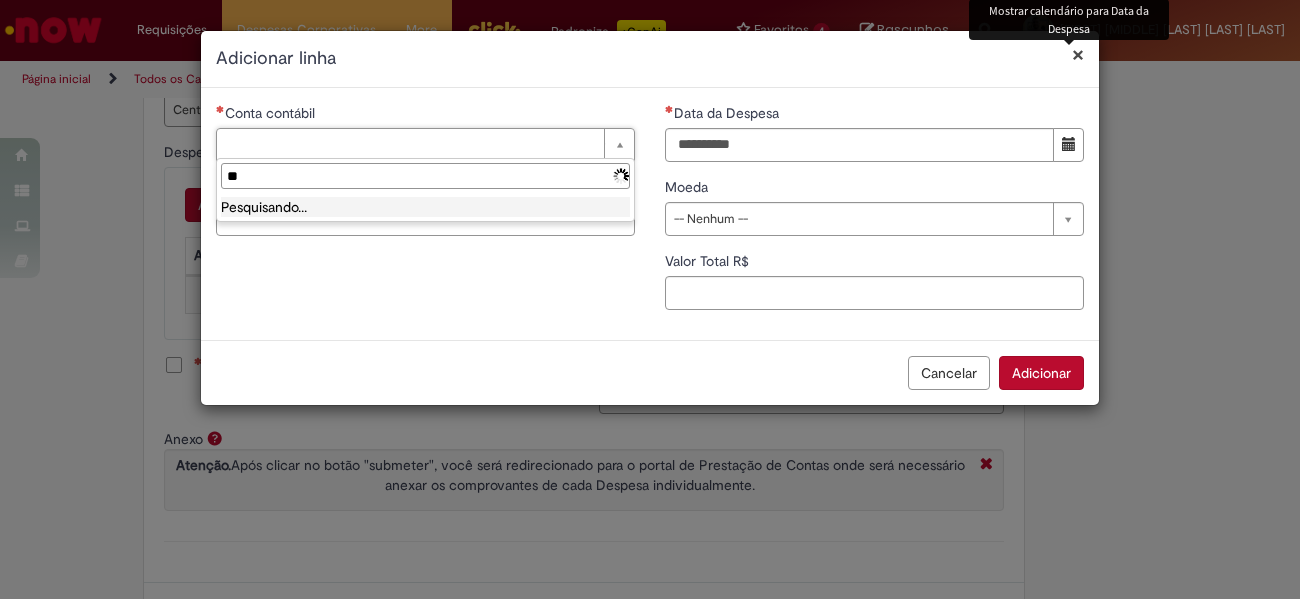 type on "*" 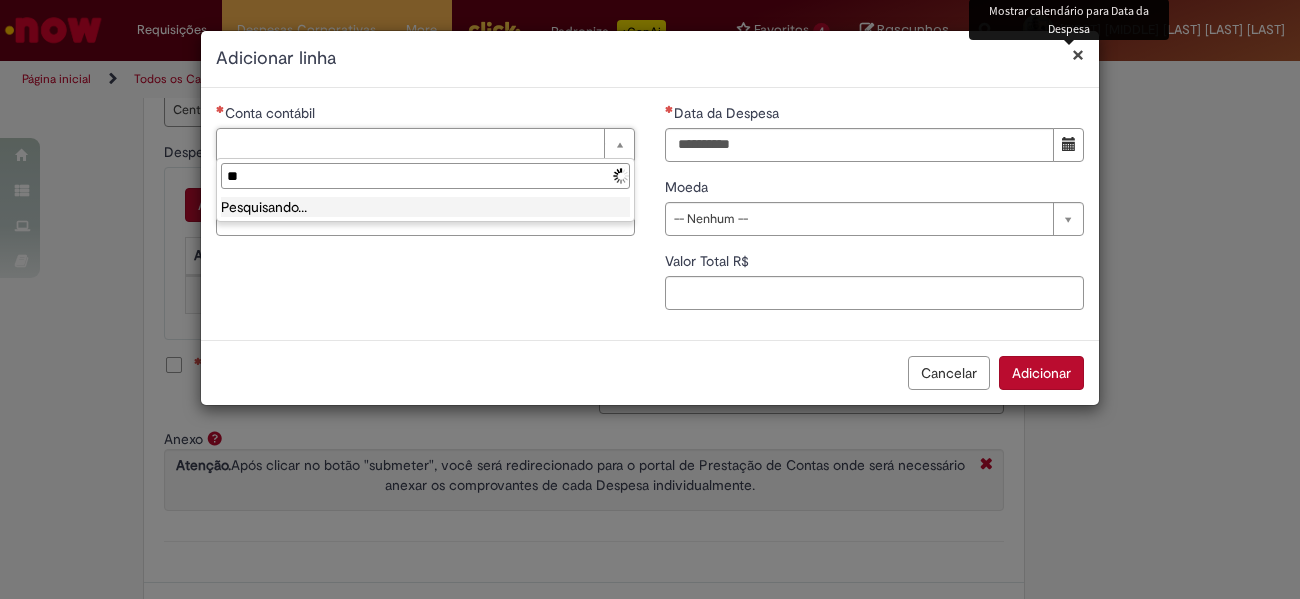 type on "*" 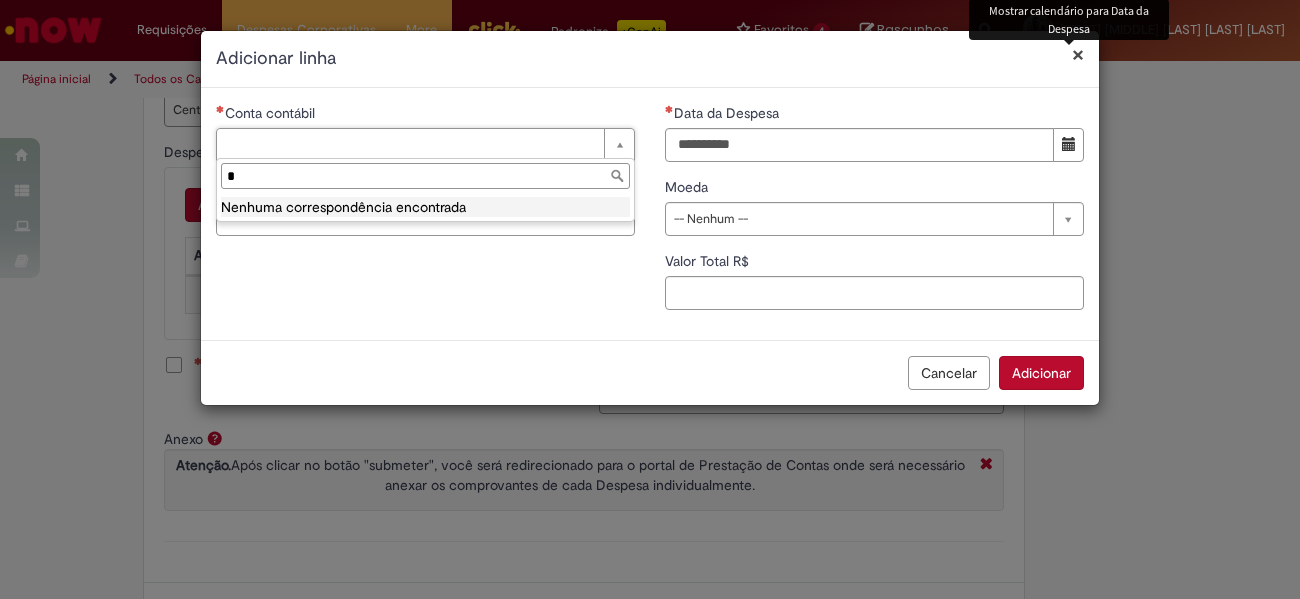 type 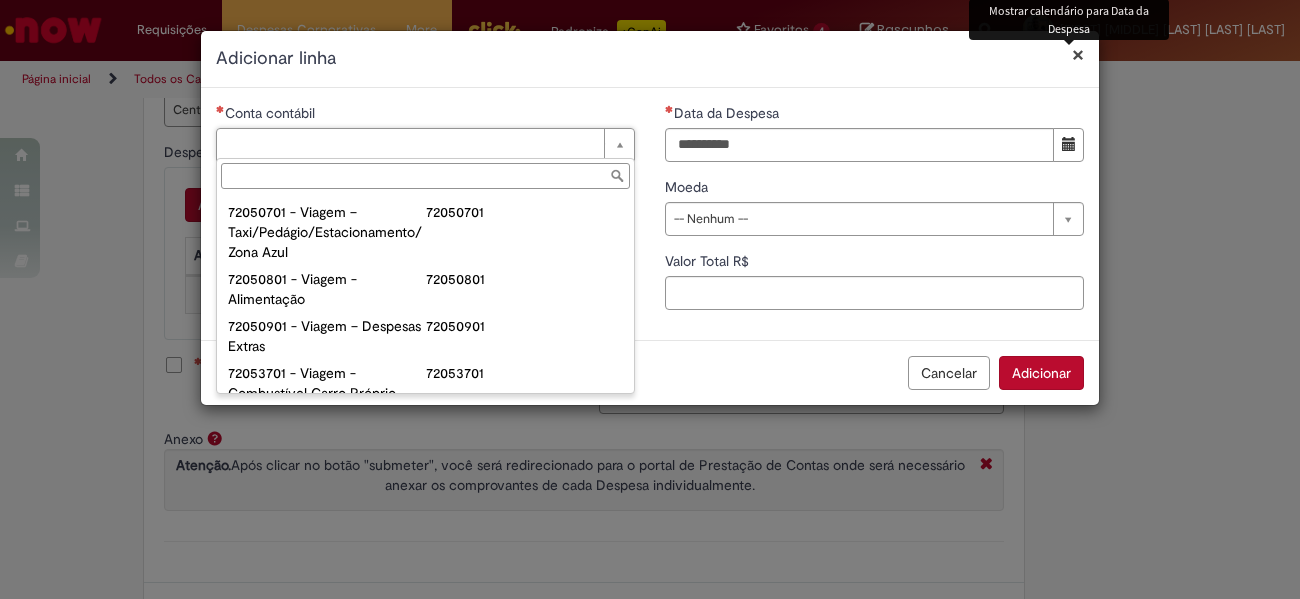 scroll, scrollTop: 1274, scrollLeft: 0, axis: vertical 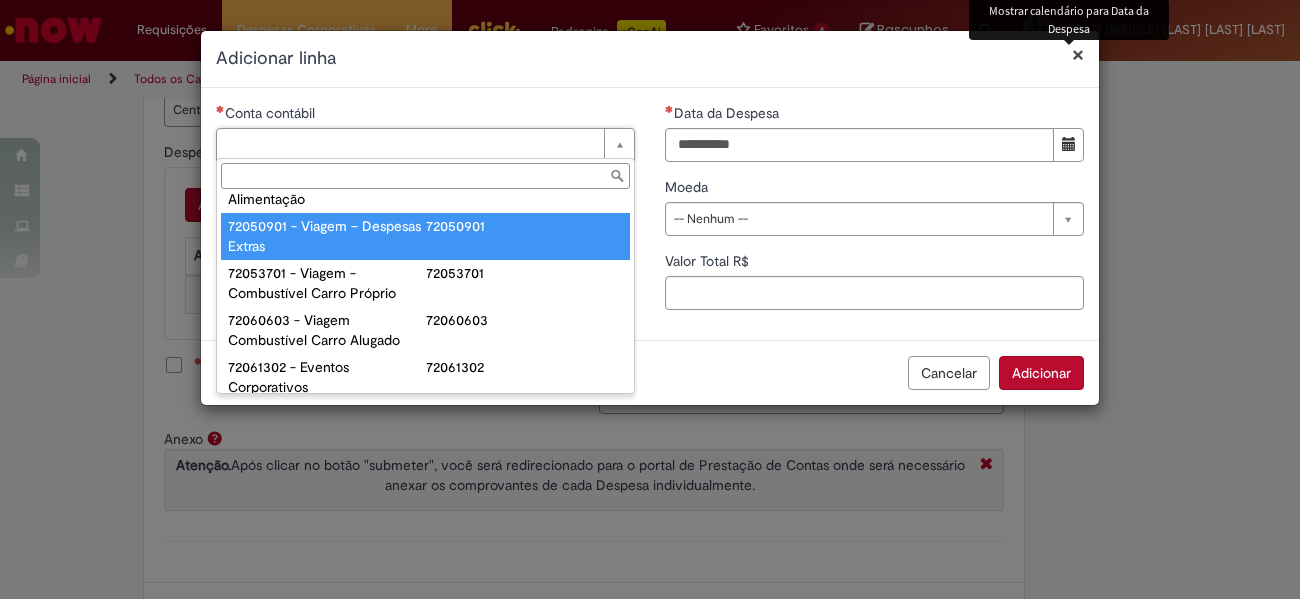 type on "**********" 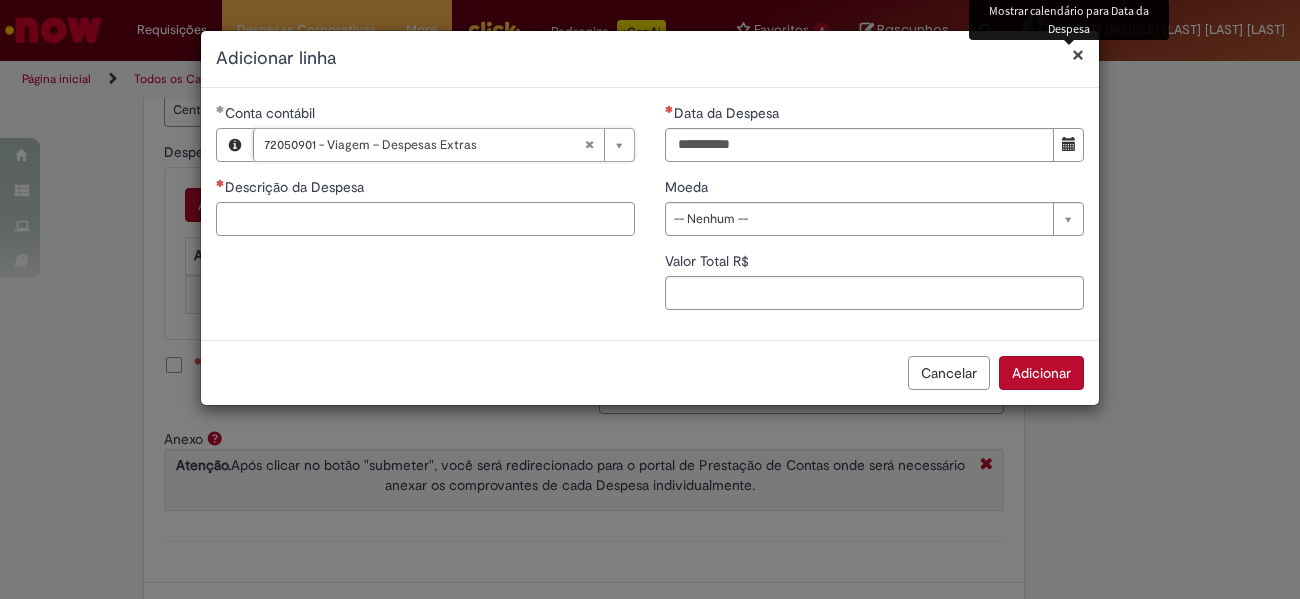 click on "Descrição da Despesa" at bounding box center (425, 219) 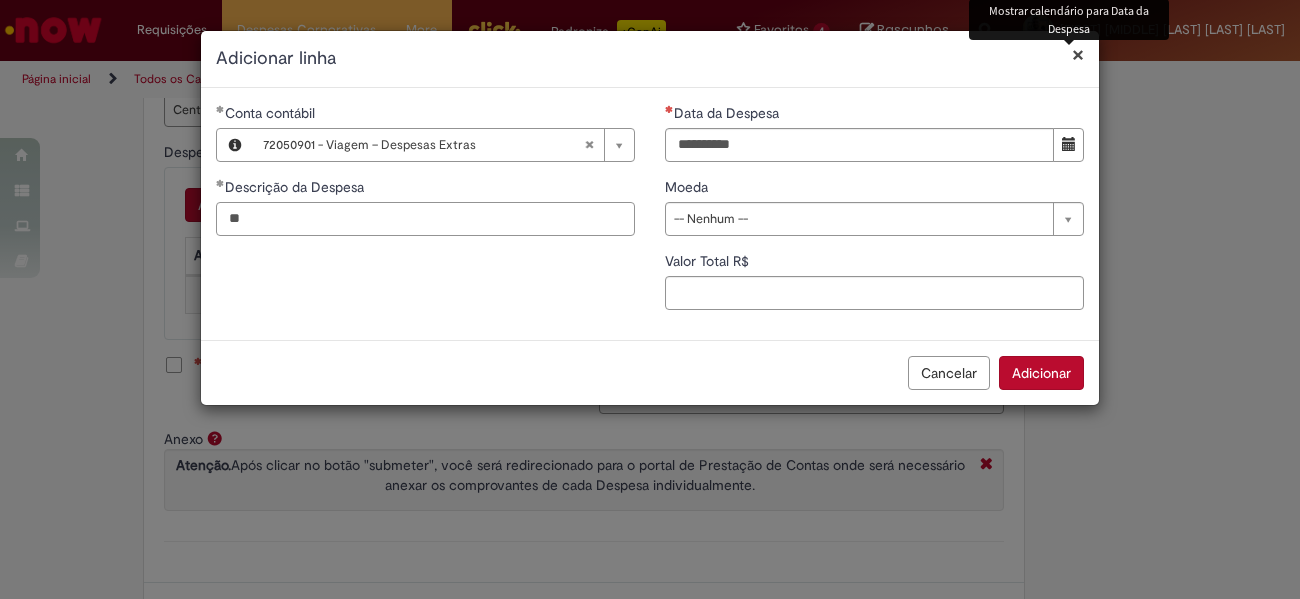 type on "*" 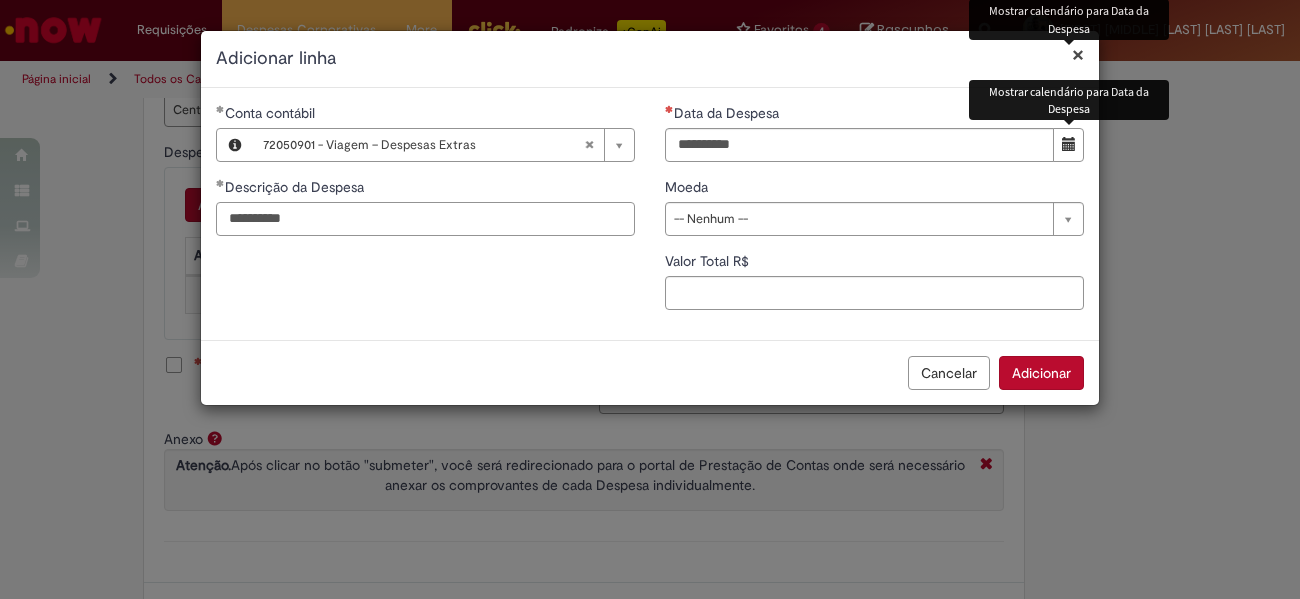 type on "**********" 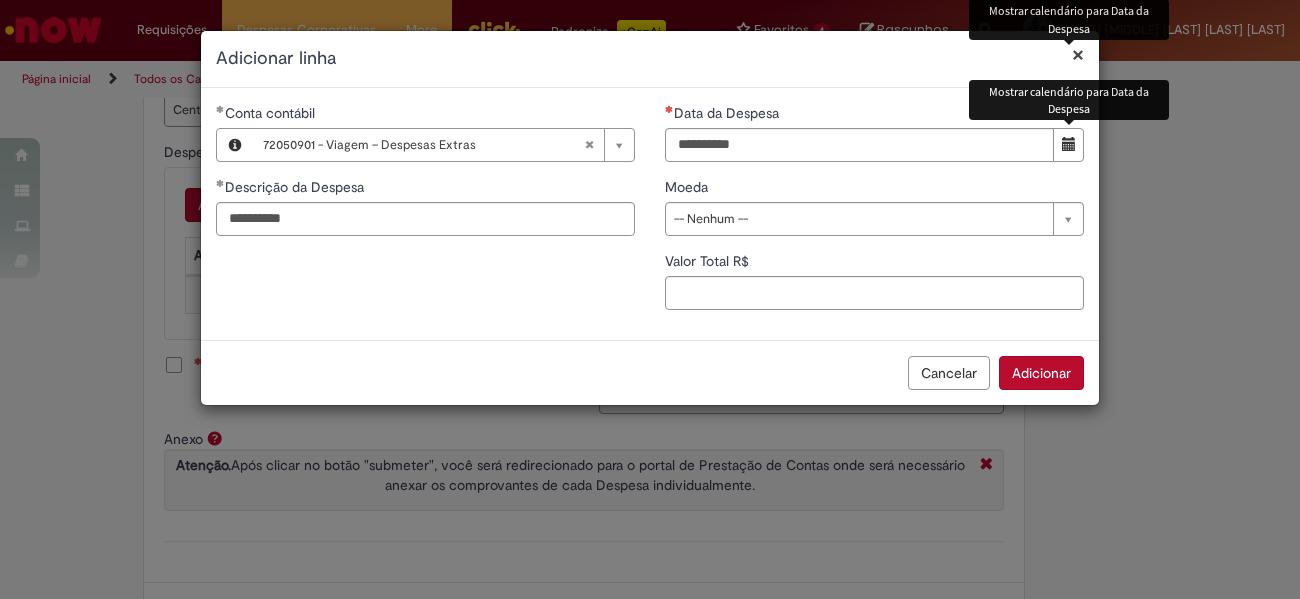 click at bounding box center [1069, 144] 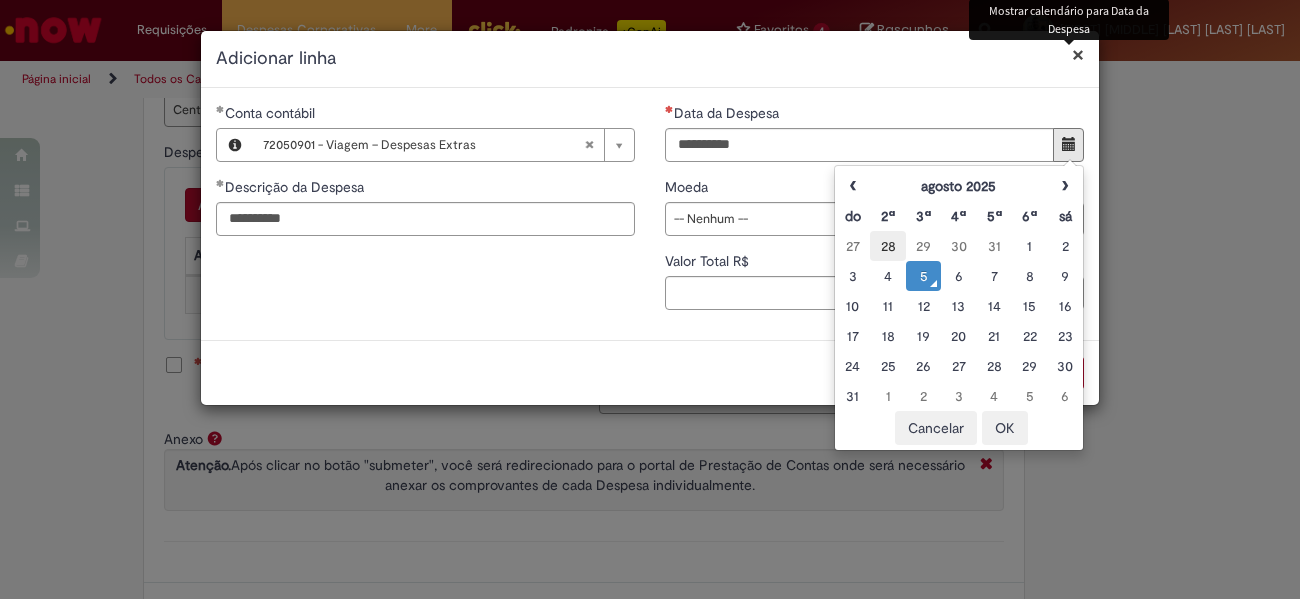 click on "28" at bounding box center [887, 246] 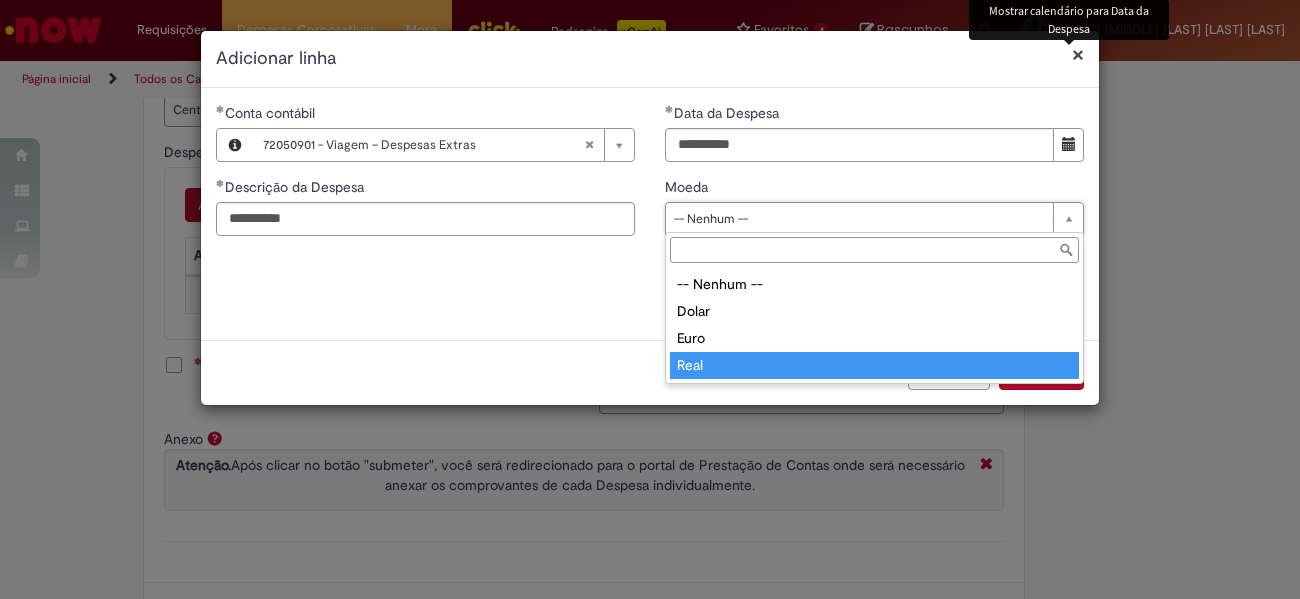 type on "****" 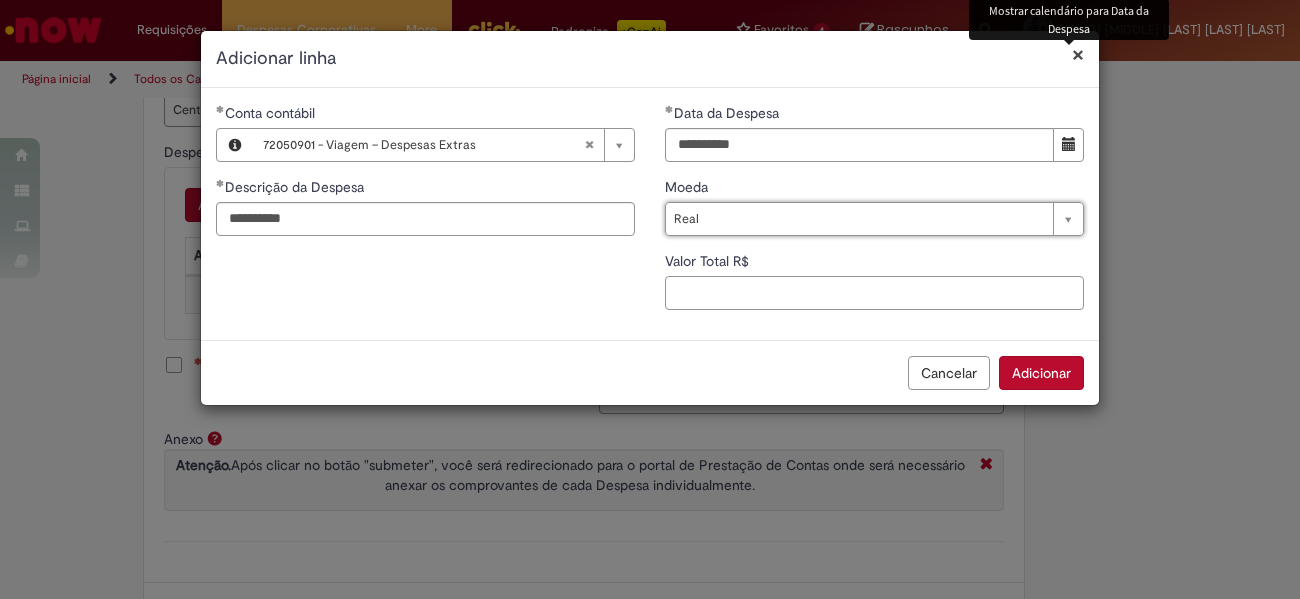 click on "Valor Total R$" at bounding box center [874, 293] 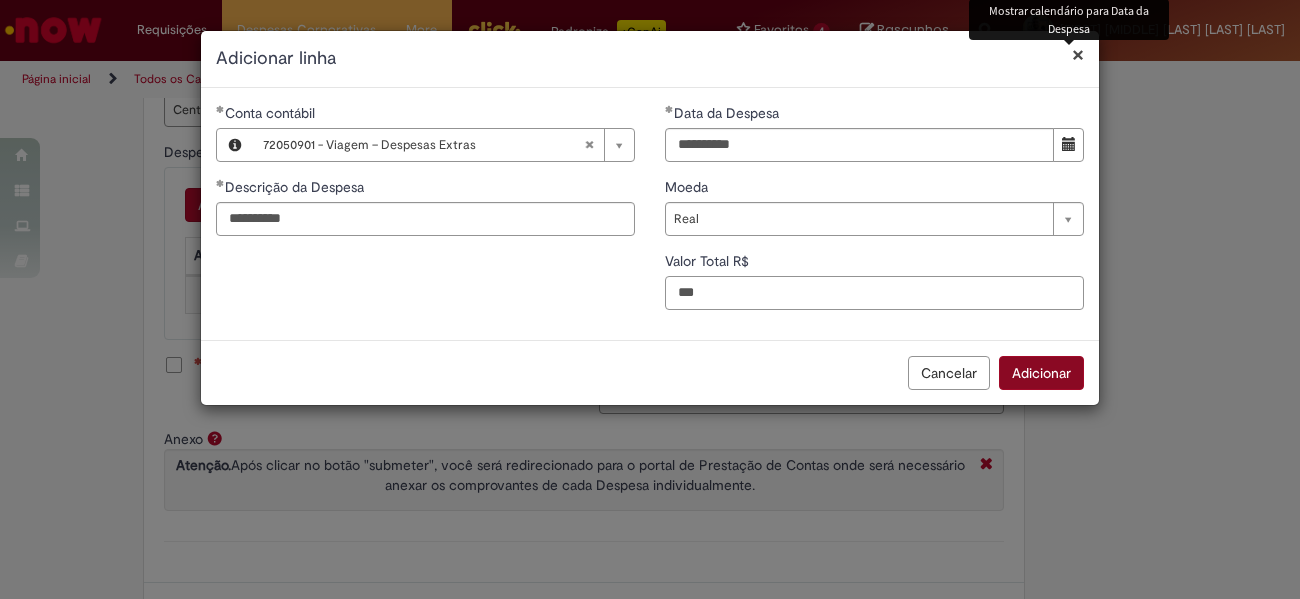 type on "***" 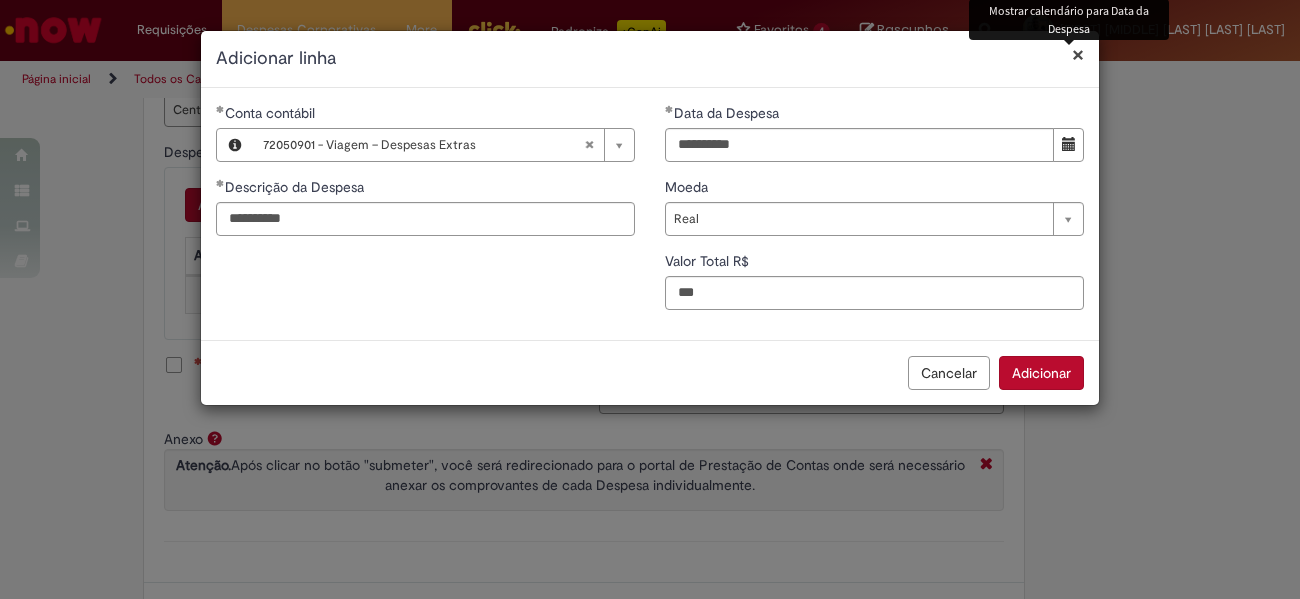click on "Adicionar" at bounding box center [1041, 373] 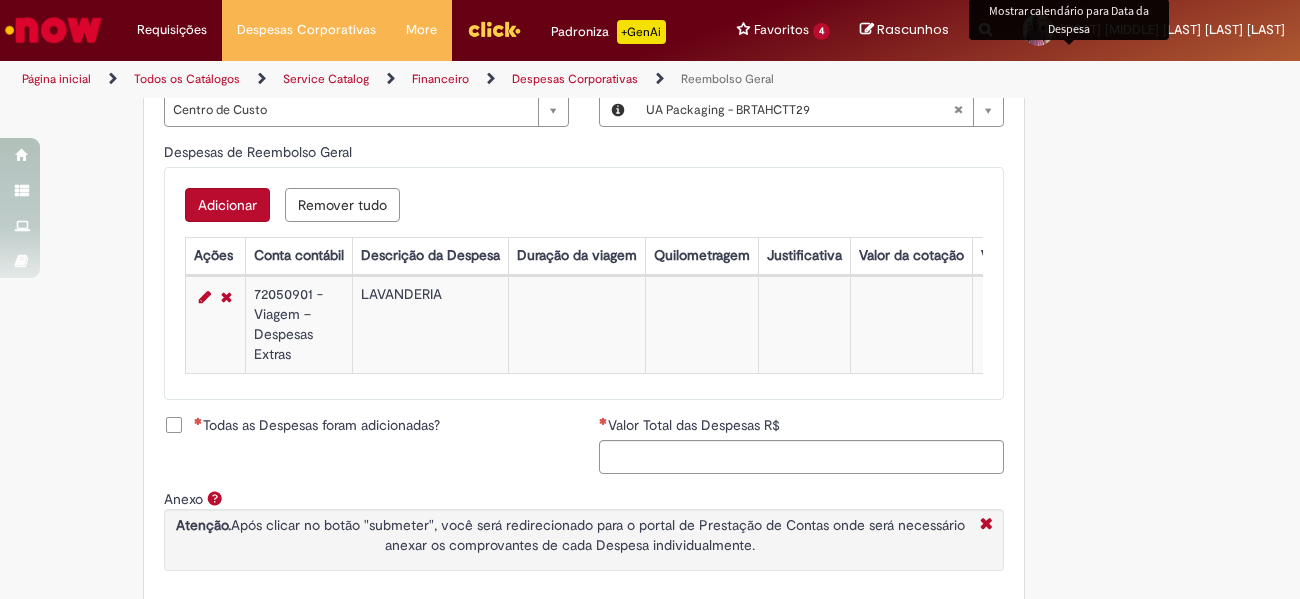 scroll, scrollTop: 957, scrollLeft: 0, axis: vertical 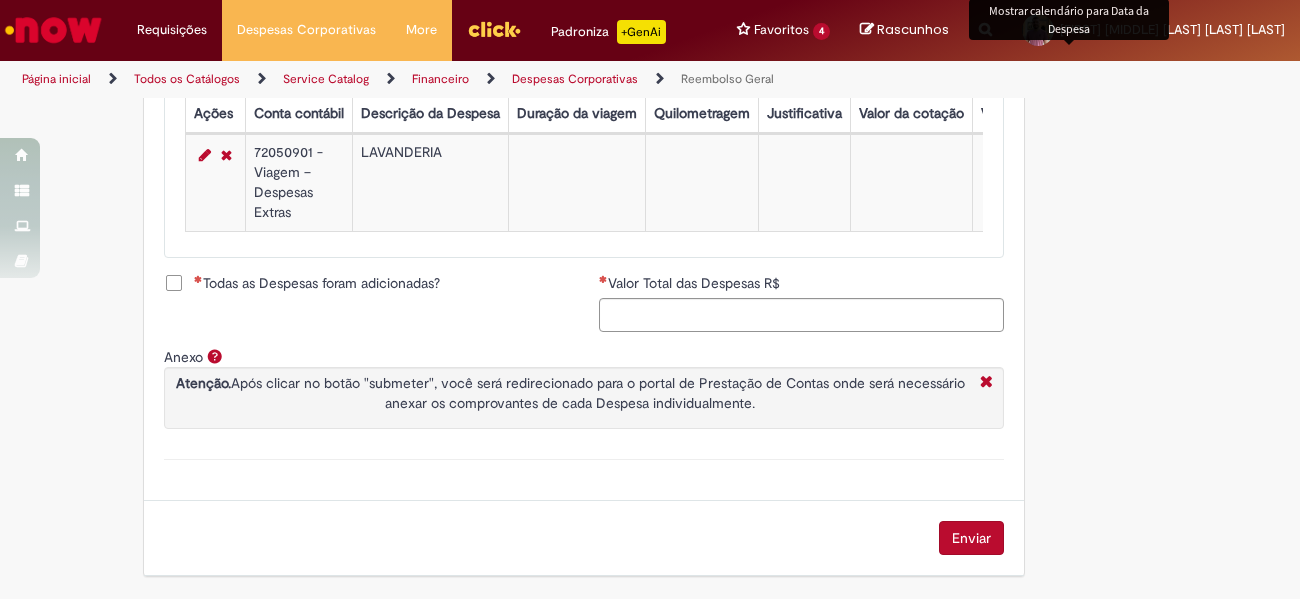 click on "Todas as Despesas foram adicionadas?" at bounding box center (317, 283) 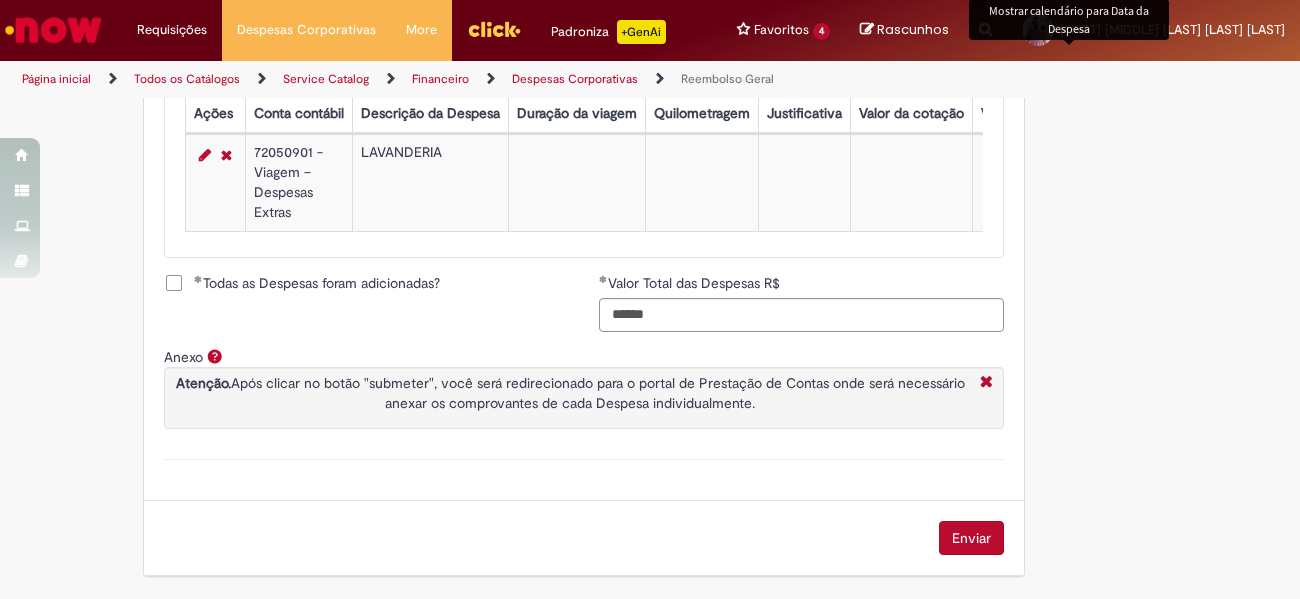 click on "Enviar" at bounding box center (971, 538) 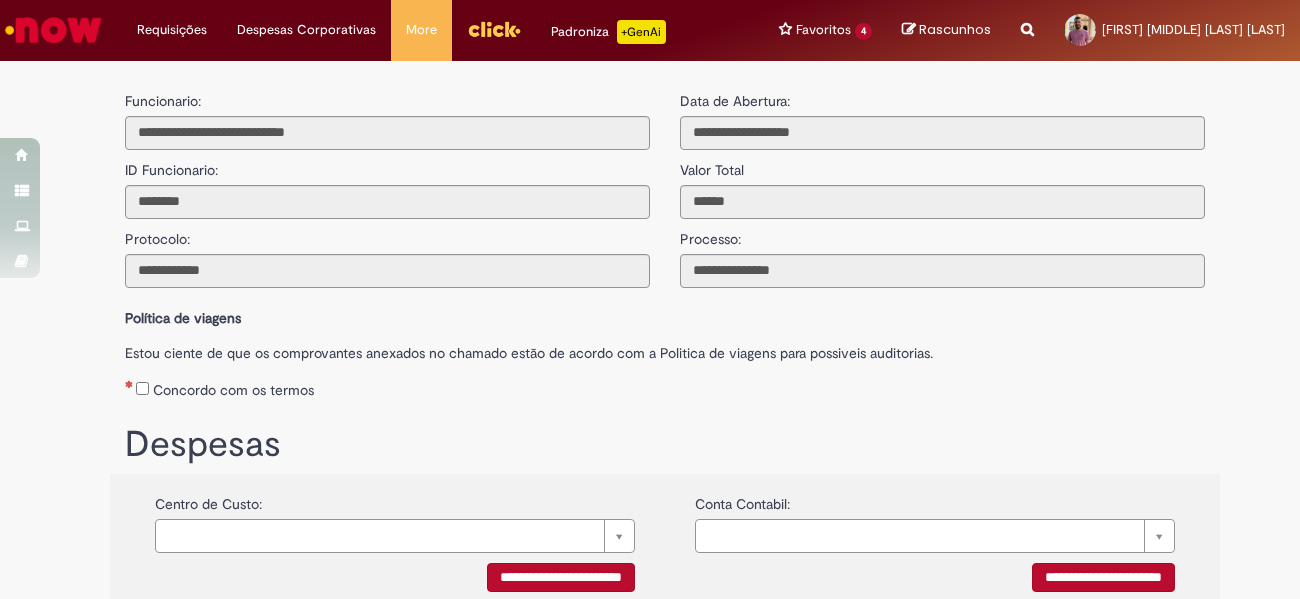 scroll, scrollTop: 0, scrollLeft: 0, axis: both 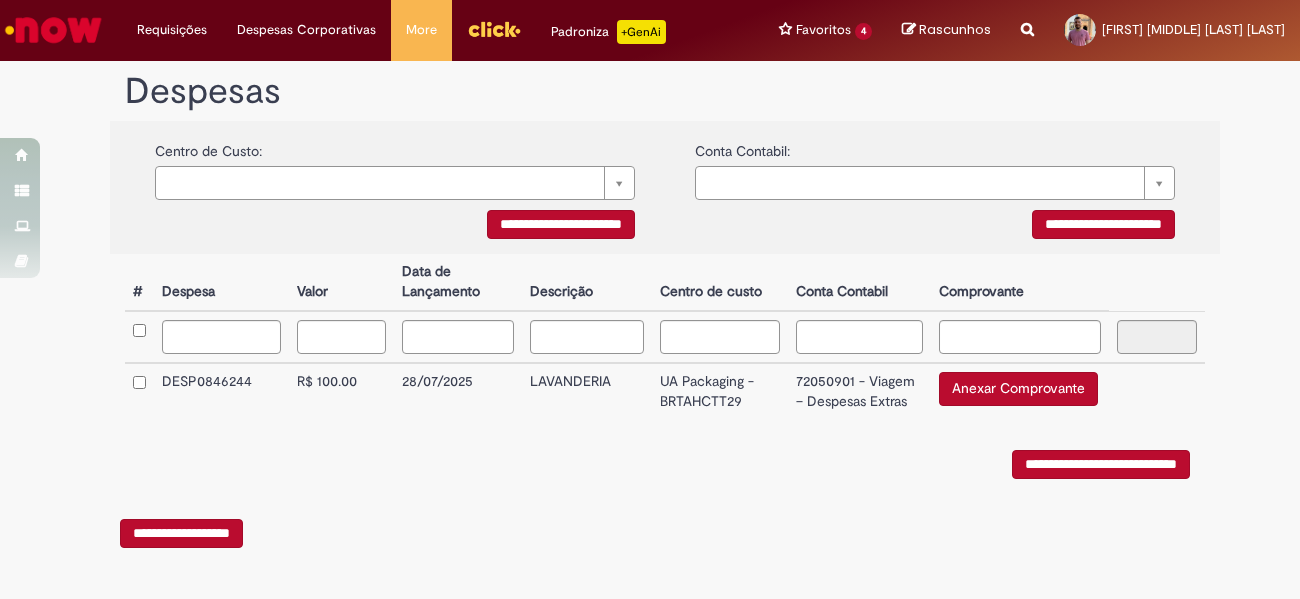click on "Anexar Comprovante" at bounding box center (1018, 389) 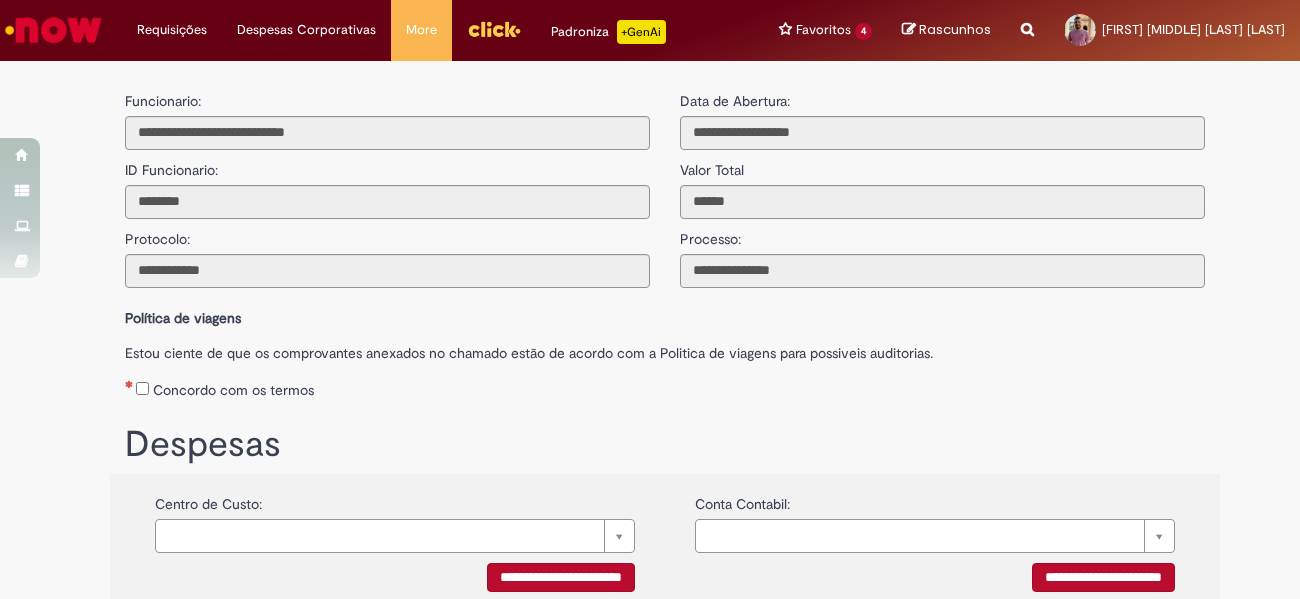 scroll, scrollTop: 385, scrollLeft: 0, axis: vertical 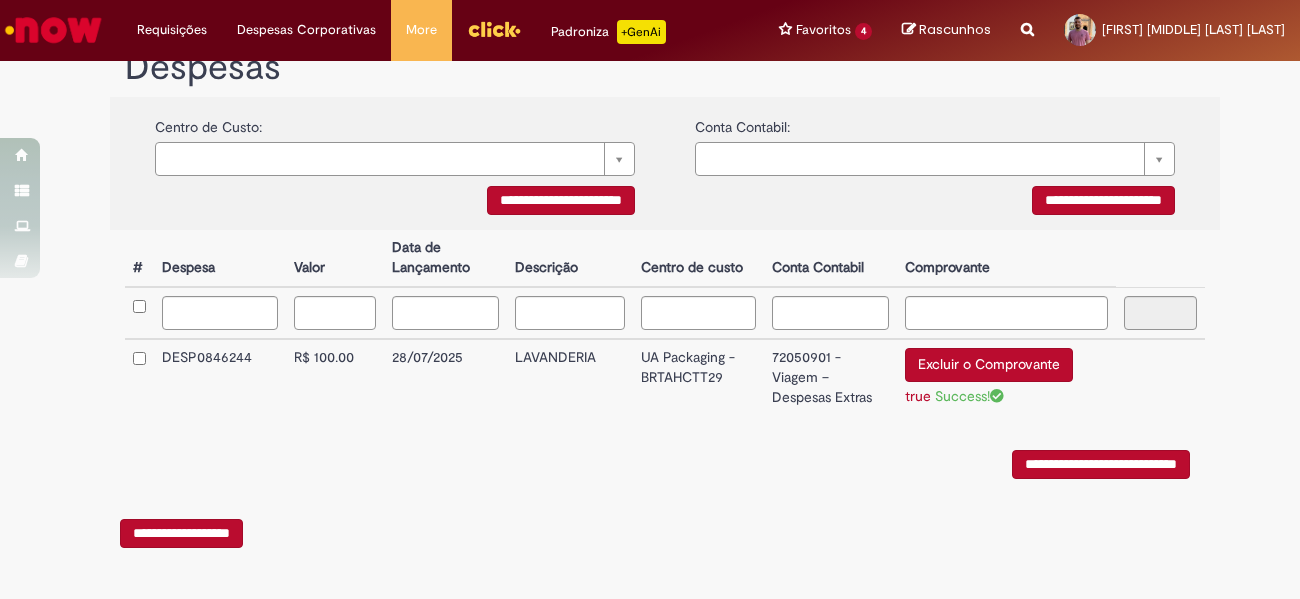 click on "**********" at bounding box center [1101, 464] 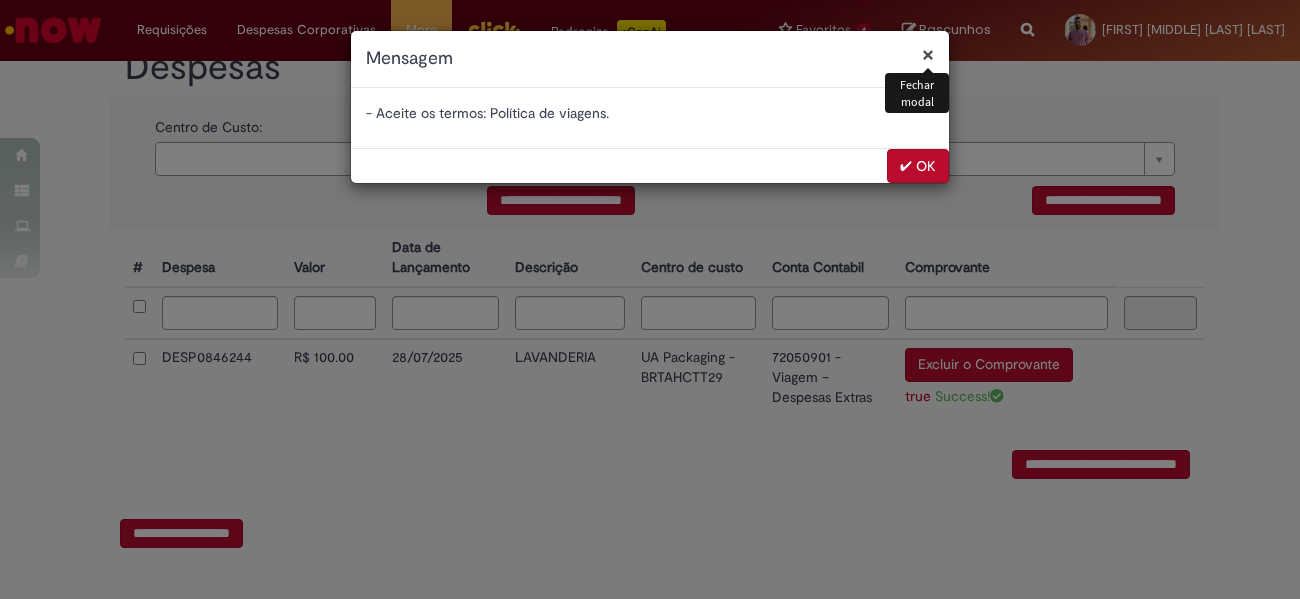 click on "✔ OK" at bounding box center (918, 166) 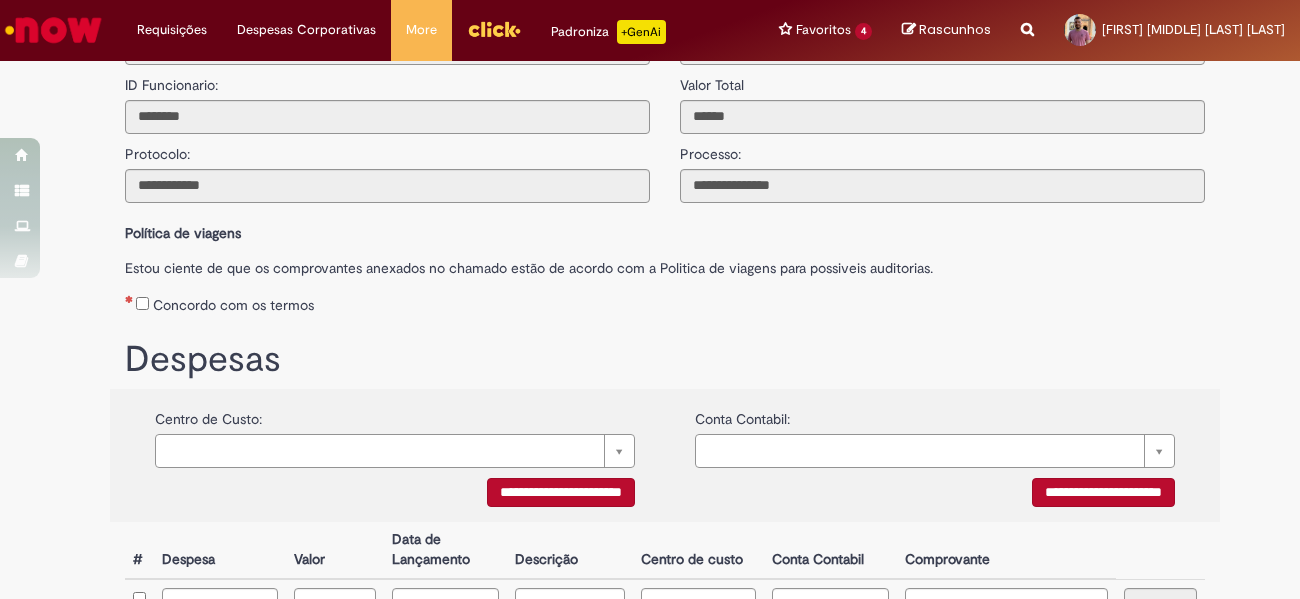 scroll, scrollTop: 0, scrollLeft: 0, axis: both 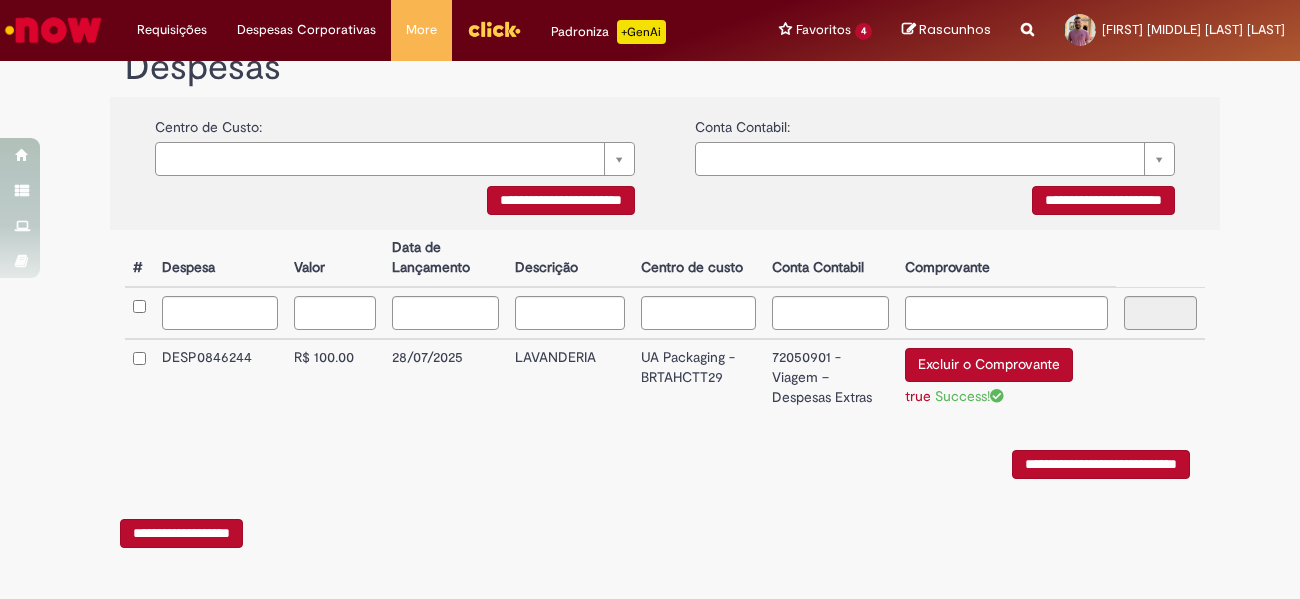 click on "**********" at bounding box center (1101, 464) 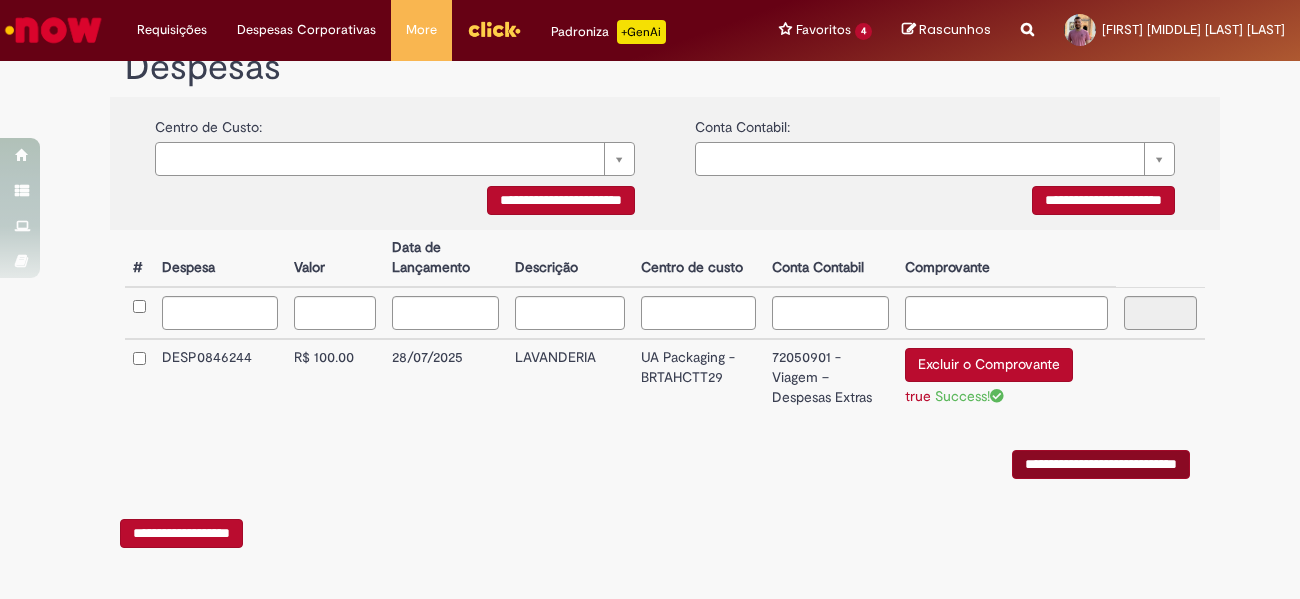 scroll, scrollTop: 0, scrollLeft: 0, axis: both 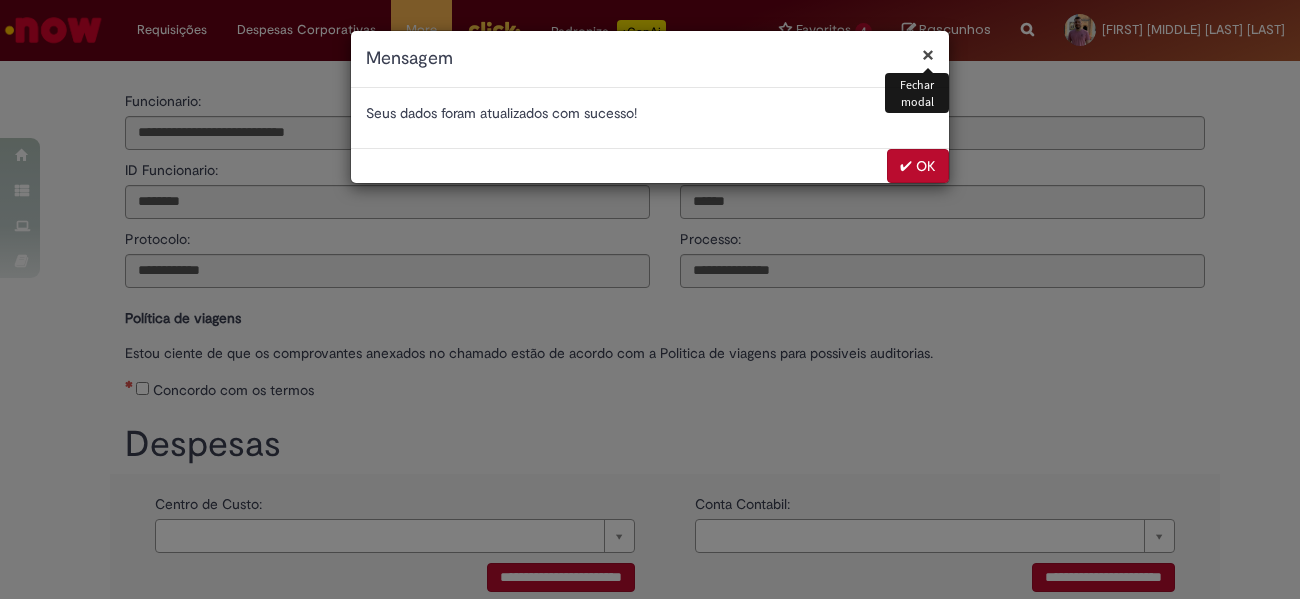 click on "✔ OK" at bounding box center [918, 166] 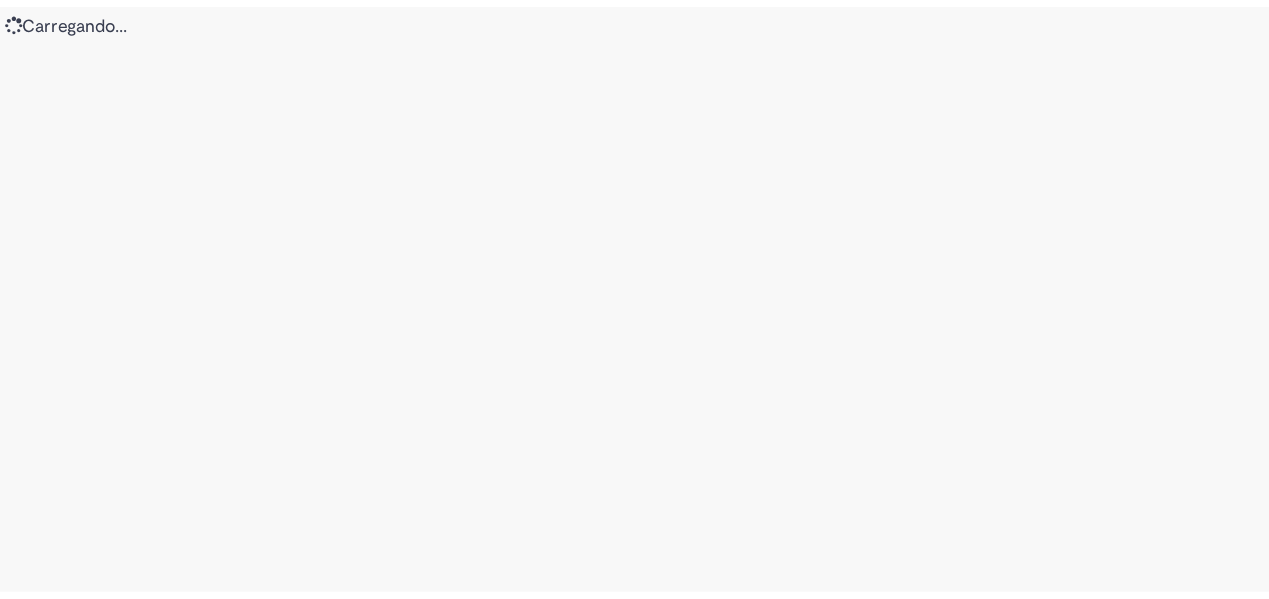 scroll, scrollTop: 0, scrollLeft: 0, axis: both 